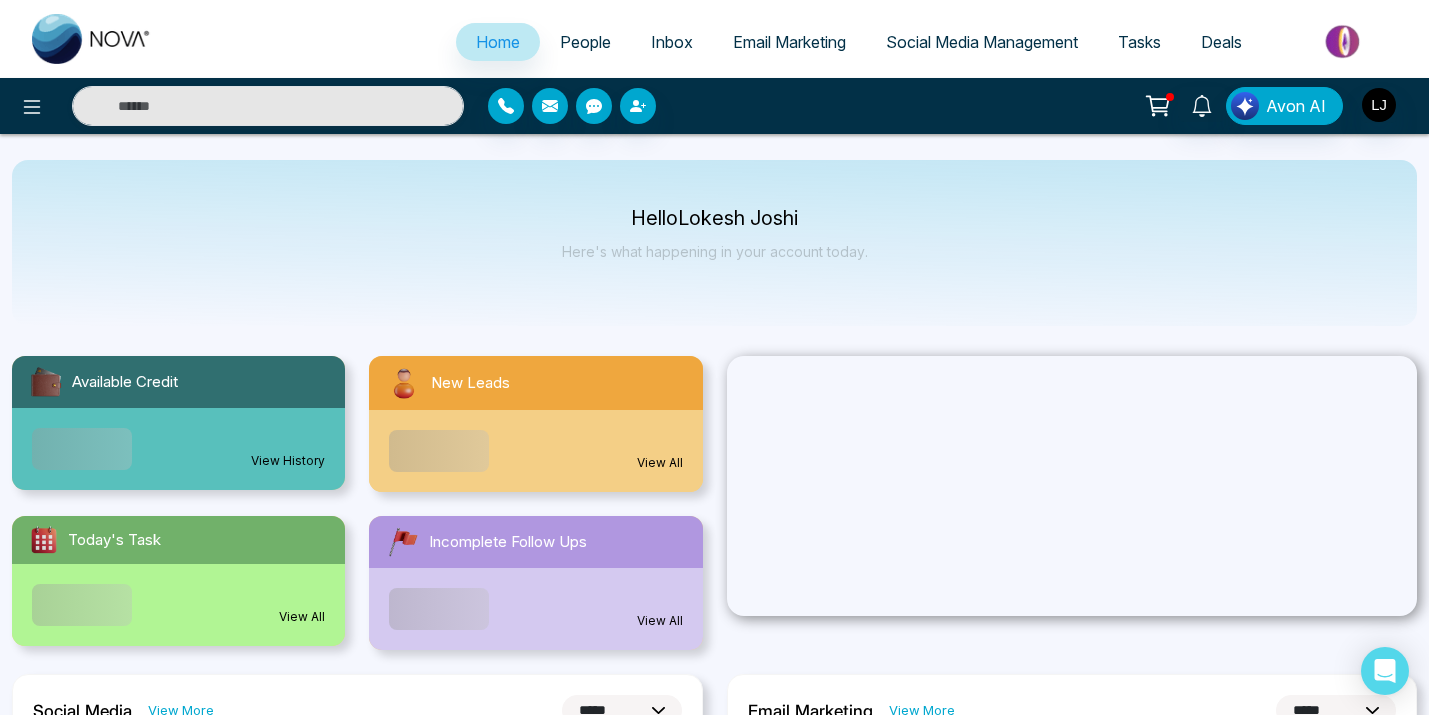 select on "*" 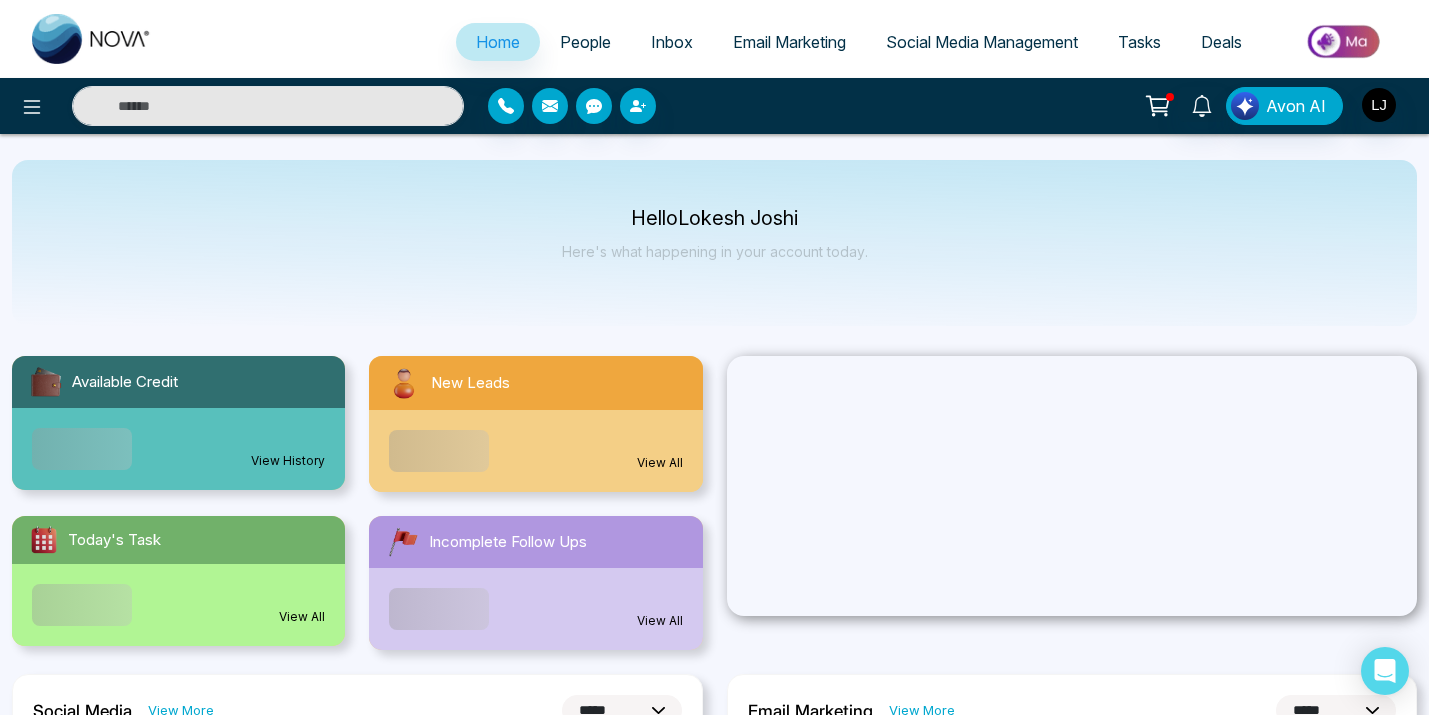 select on "*" 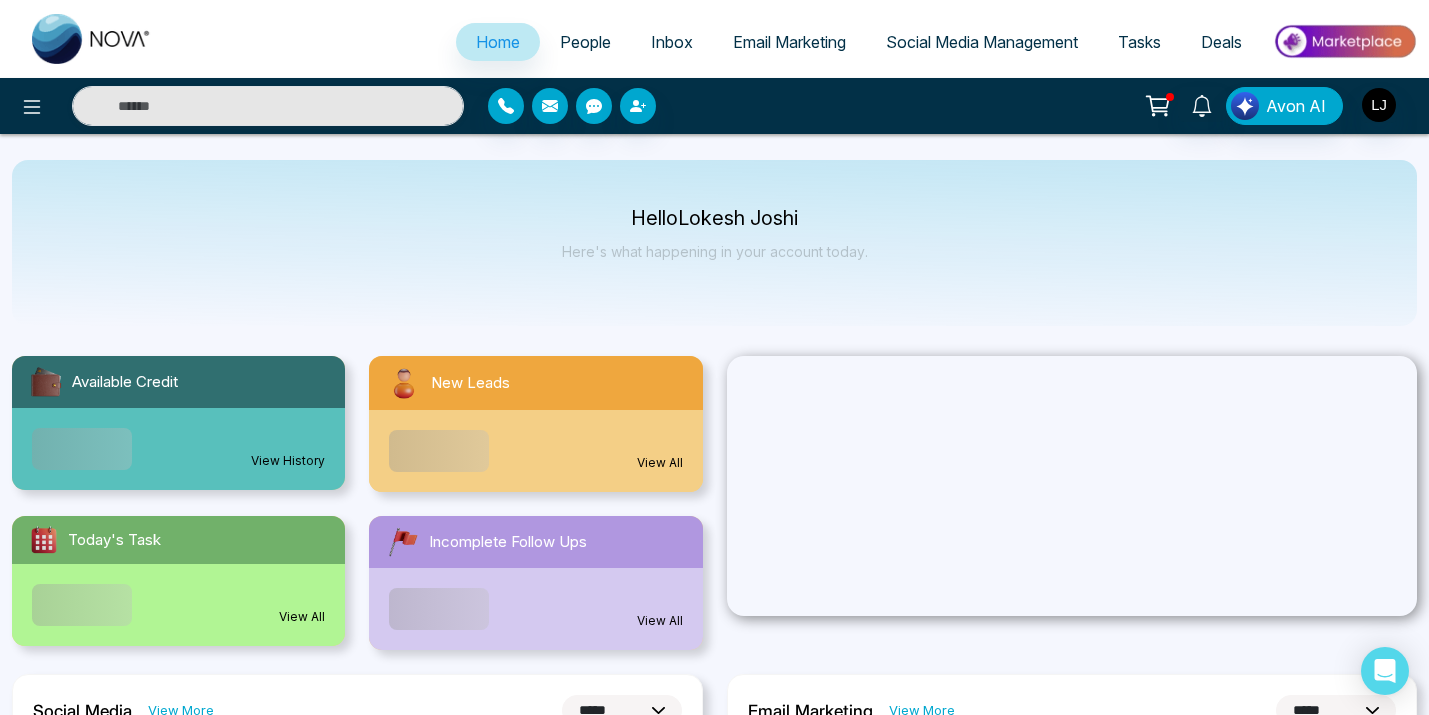 scroll, scrollTop: 0, scrollLeft: 0, axis: both 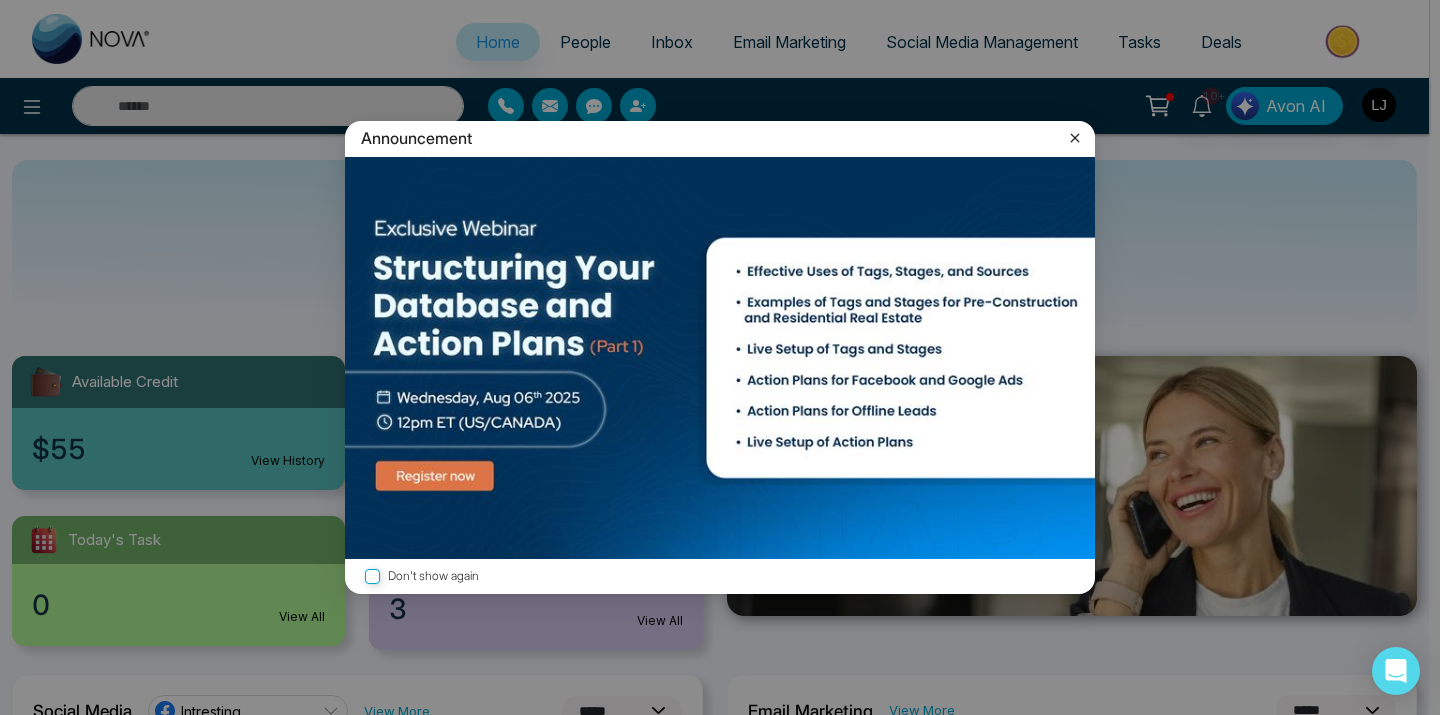 click 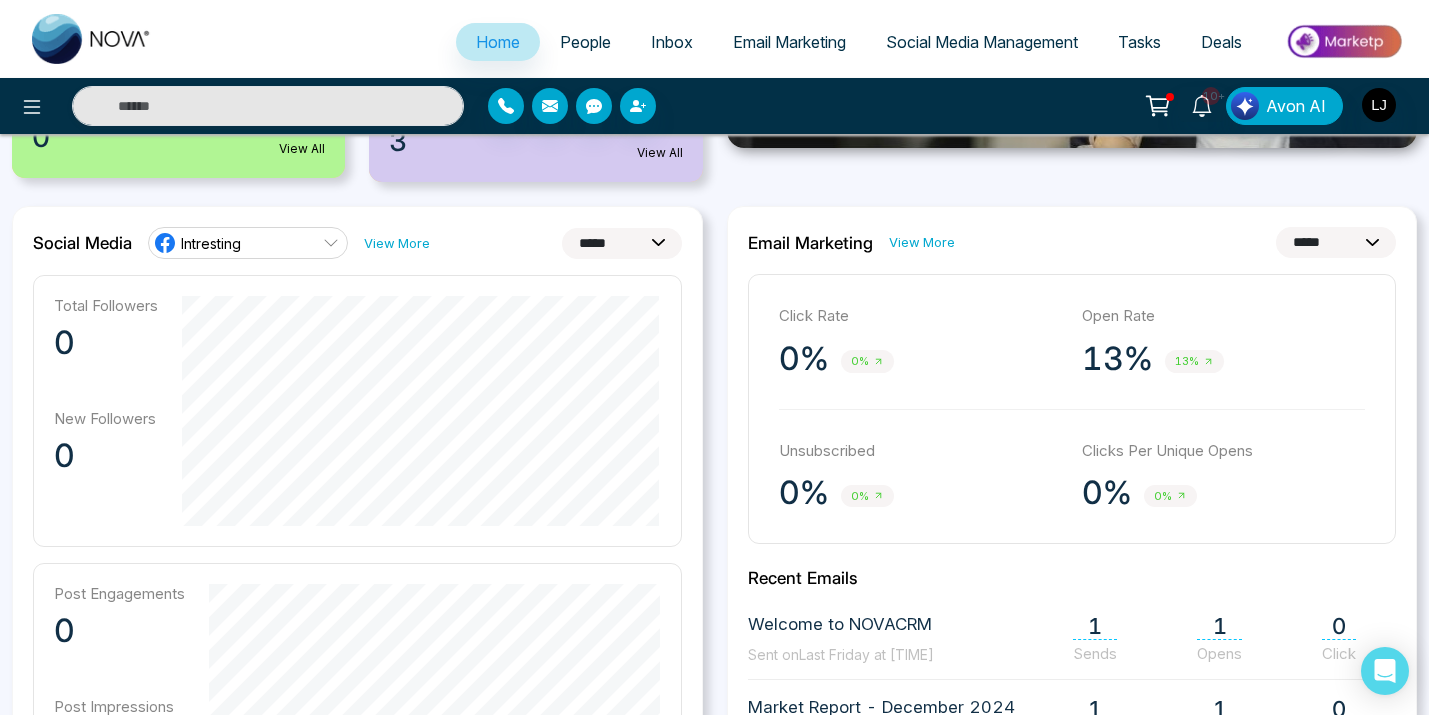 scroll, scrollTop: 466, scrollLeft: 0, axis: vertical 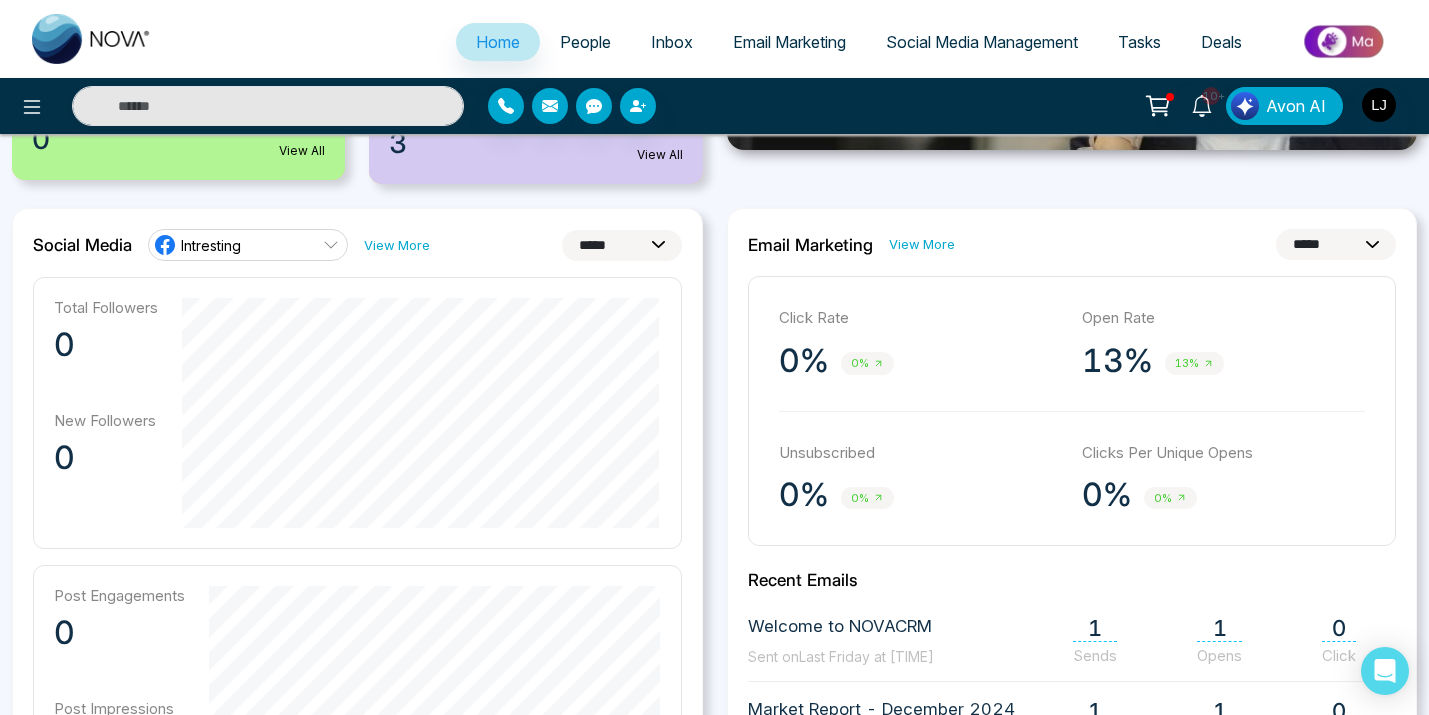 click on "**********" at bounding box center [622, 245] 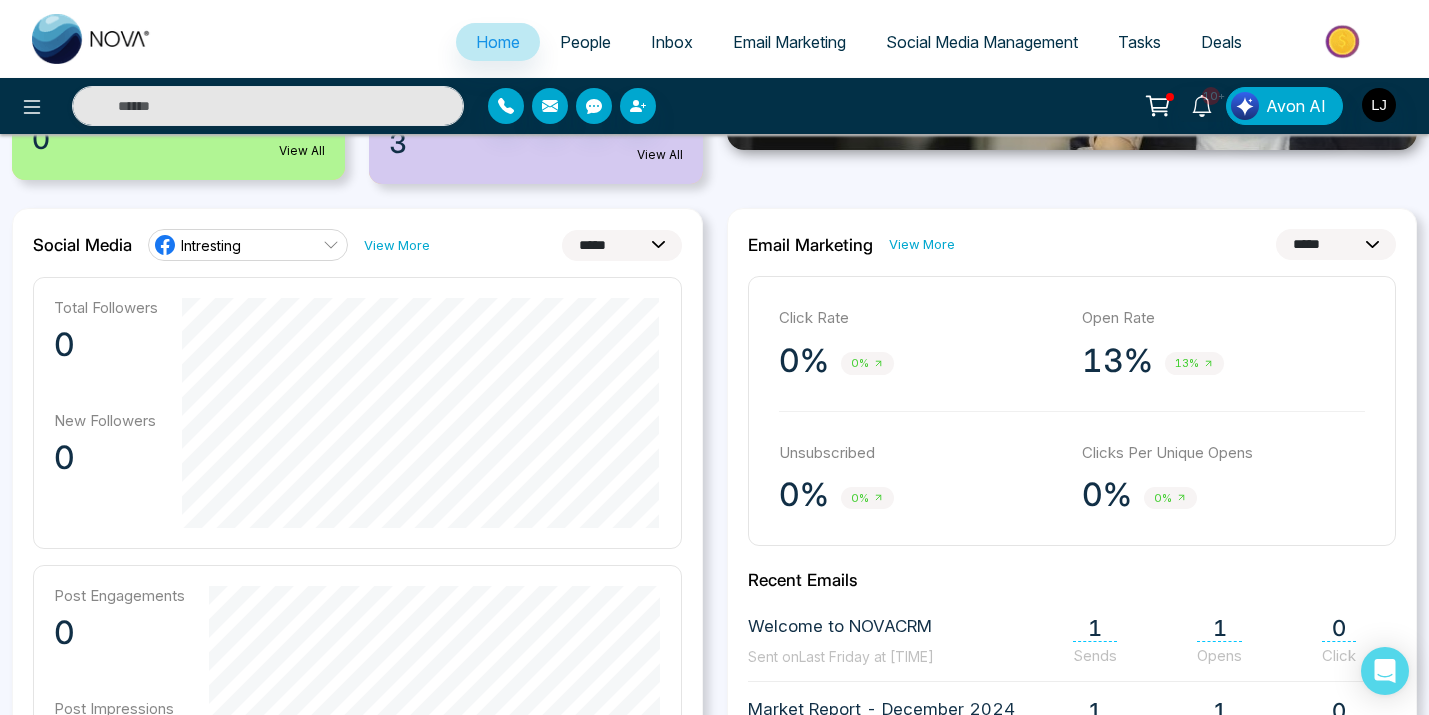 click on "**********" at bounding box center [622, 245] 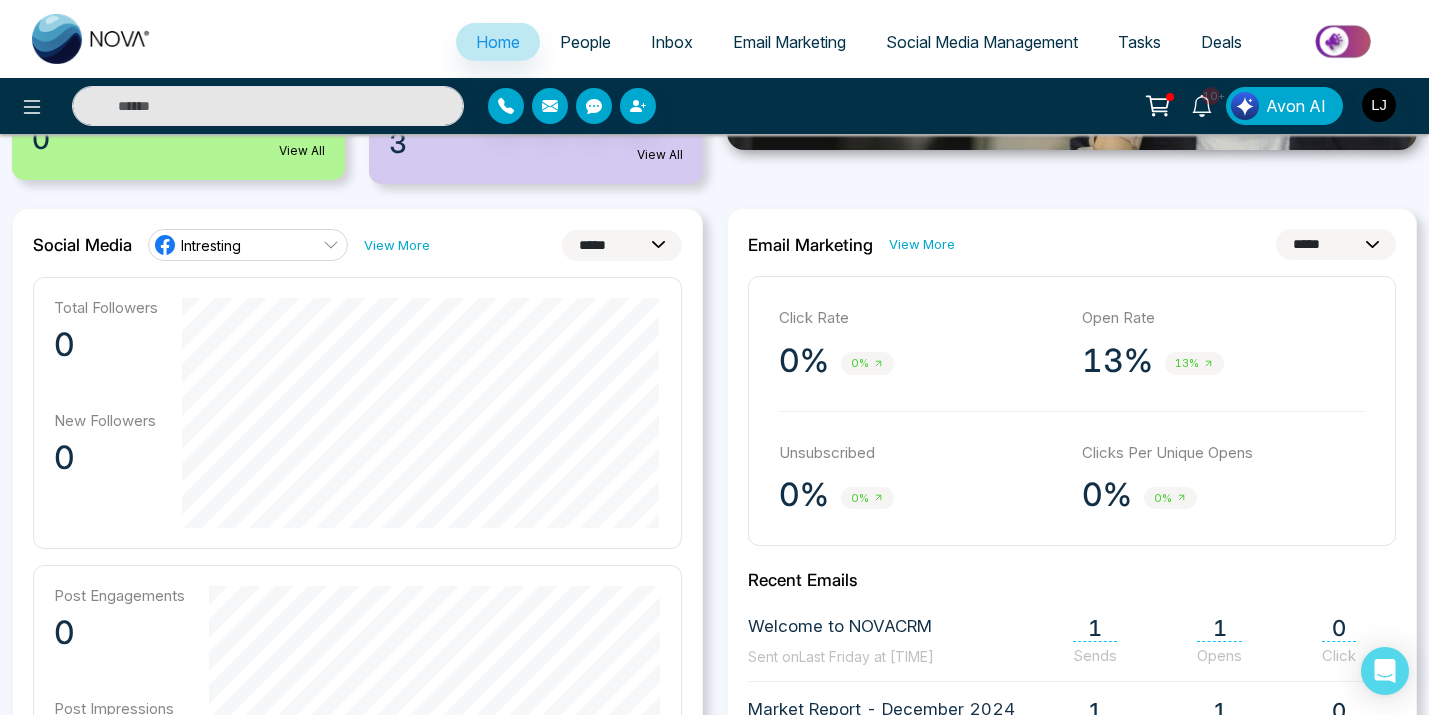 click on "**********" at bounding box center [622, 245] 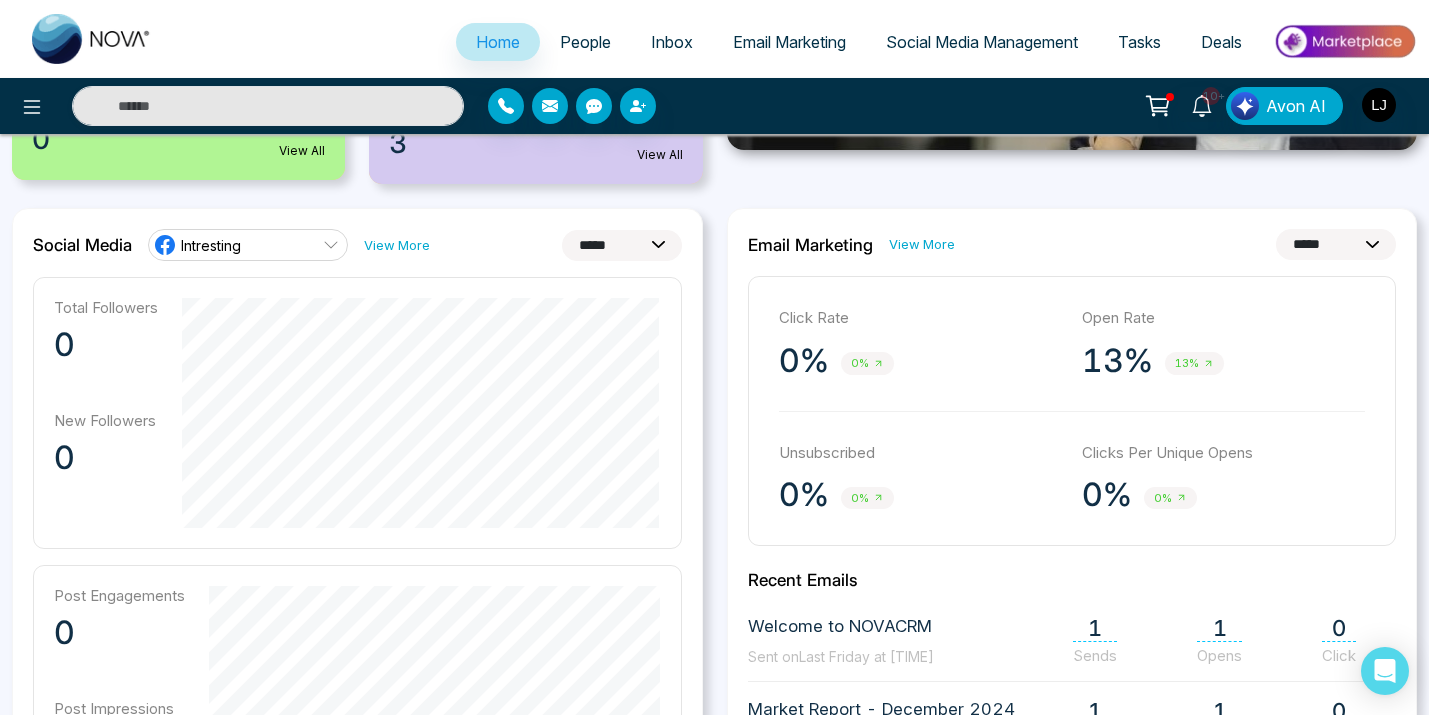 select on "**" 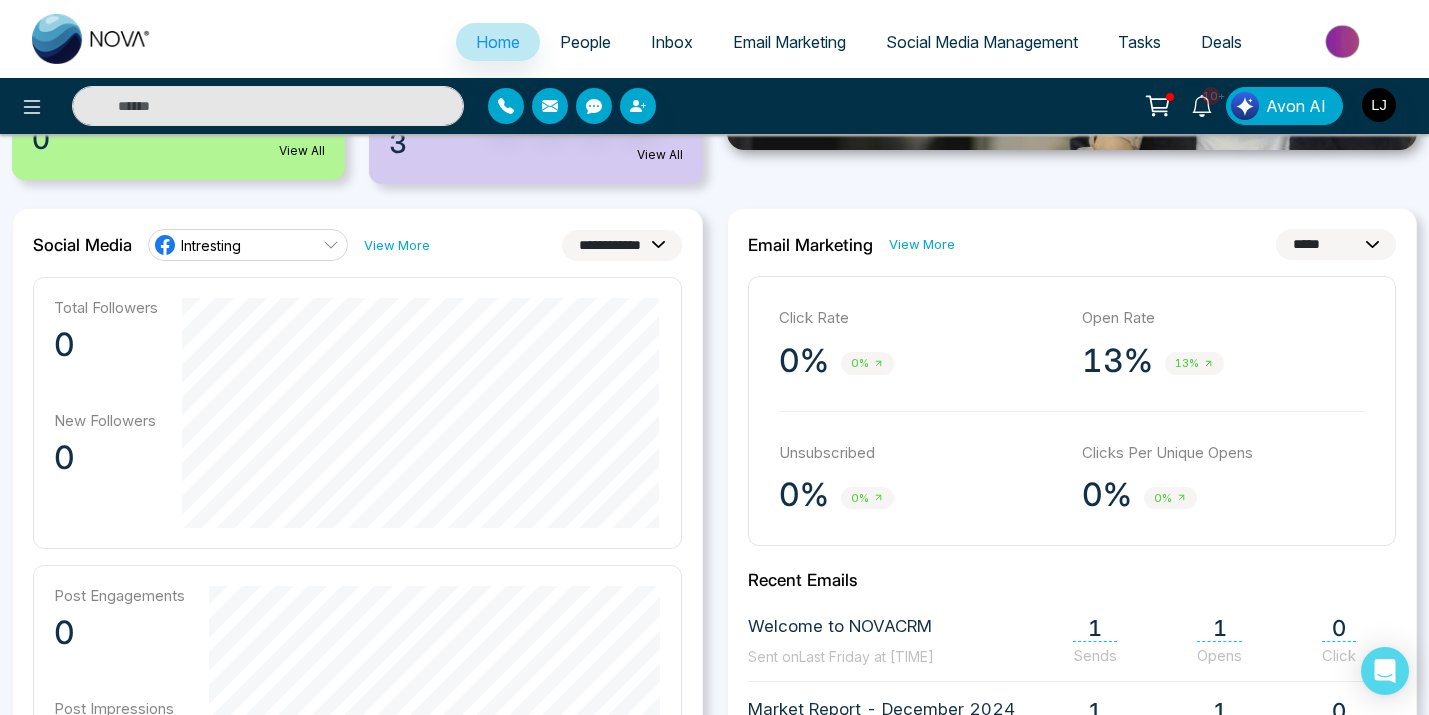 click on "**********" at bounding box center [357, 677] 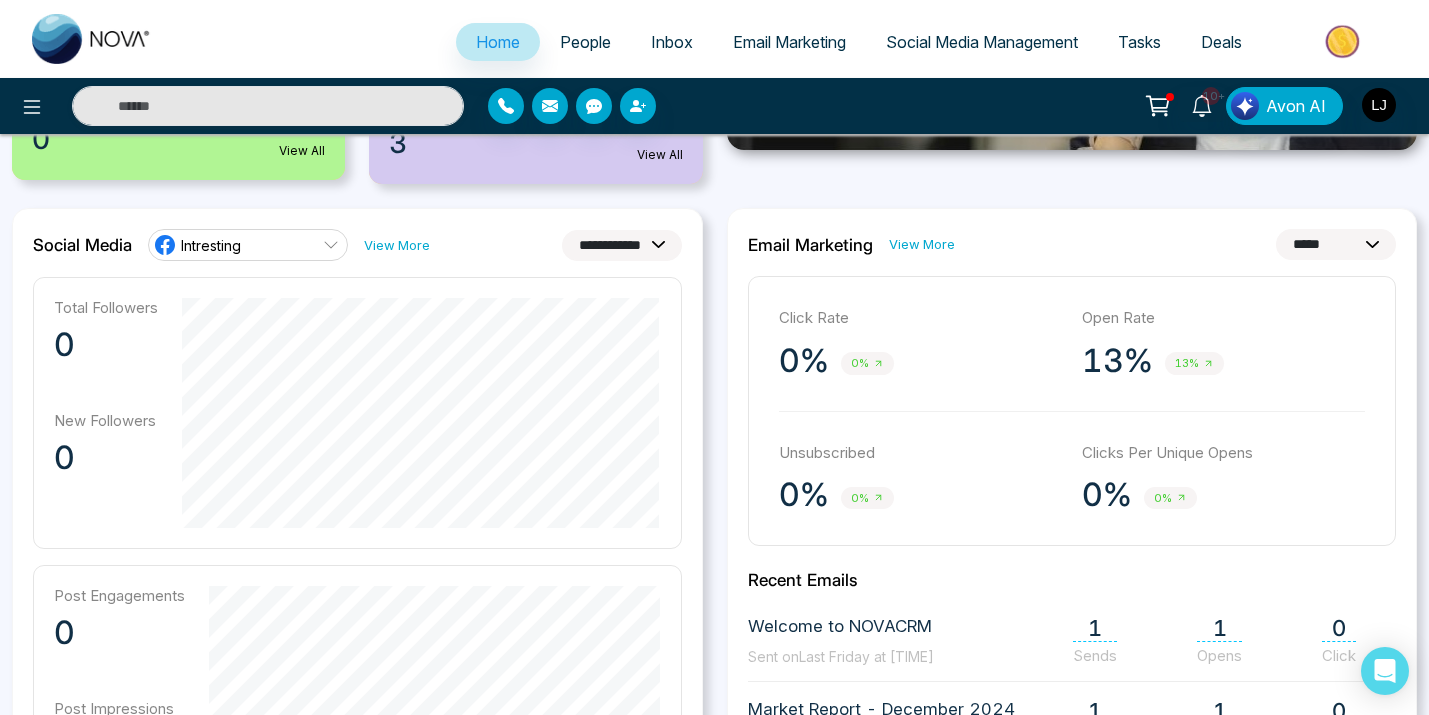 click on "**********" at bounding box center [1072, 677] 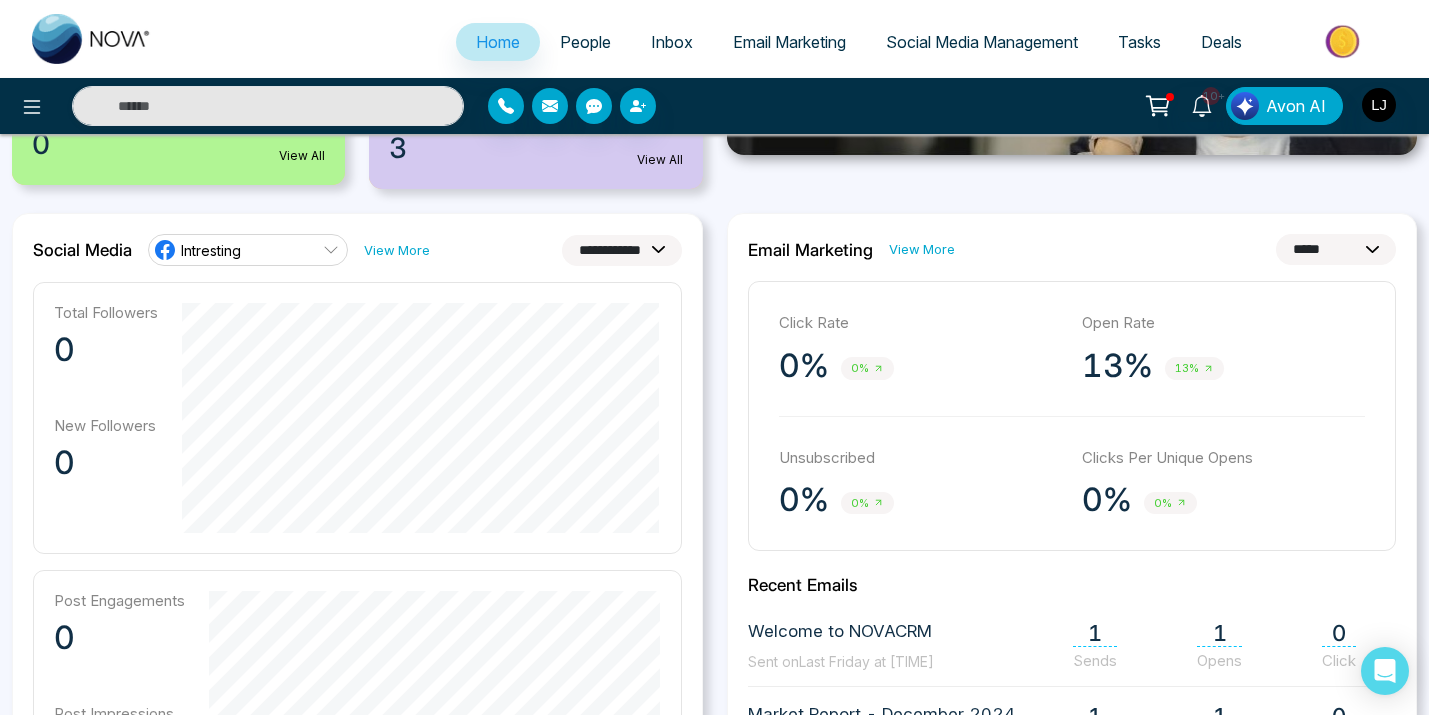 scroll, scrollTop: 448, scrollLeft: 0, axis: vertical 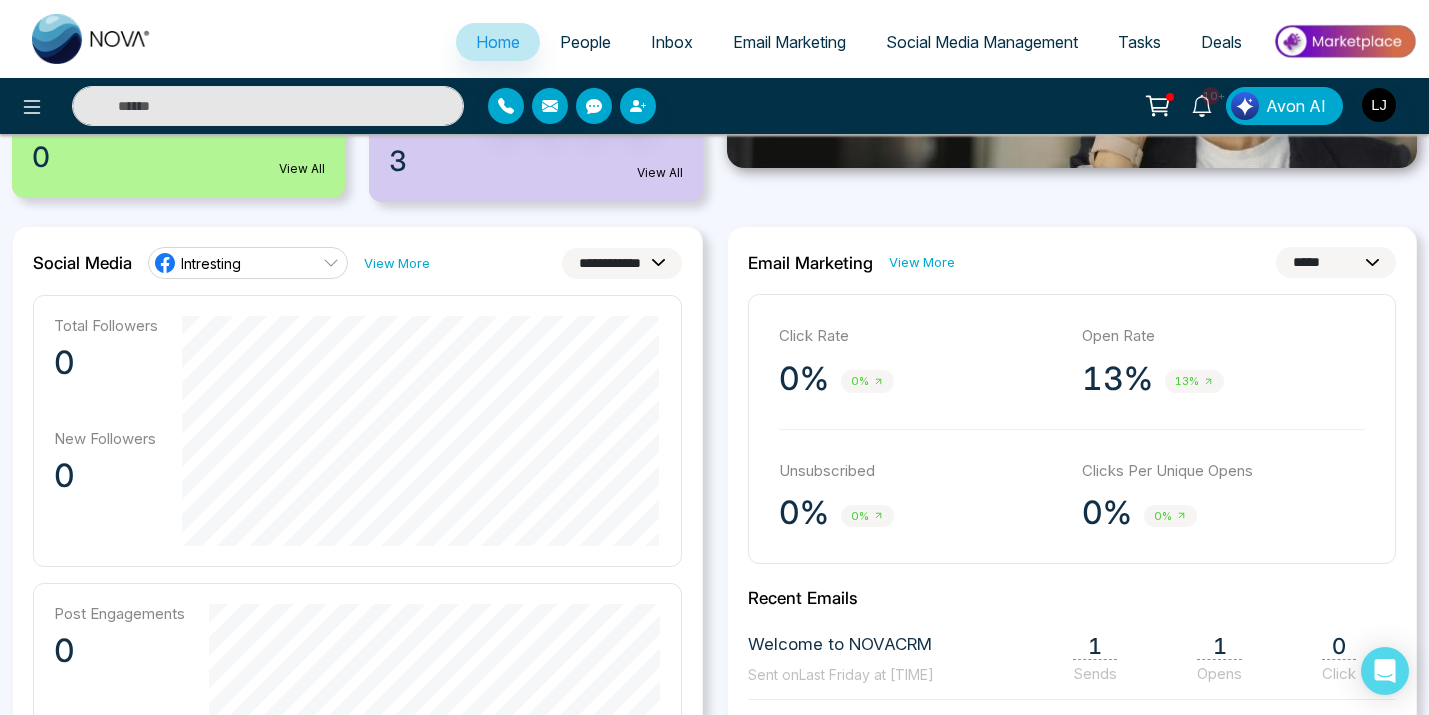 click on "**********" at bounding box center [357, 695] 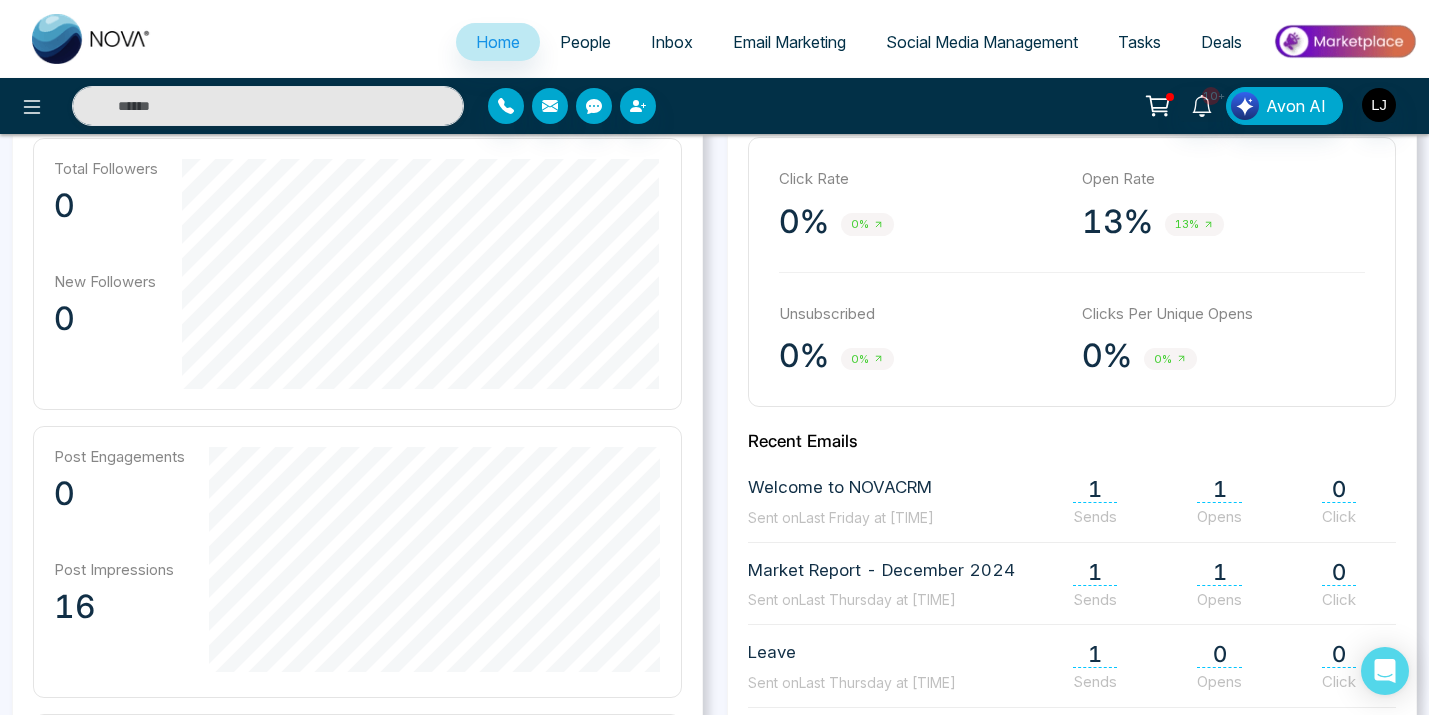 scroll, scrollTop: 608, scrollLeft: 0, axis: vertical 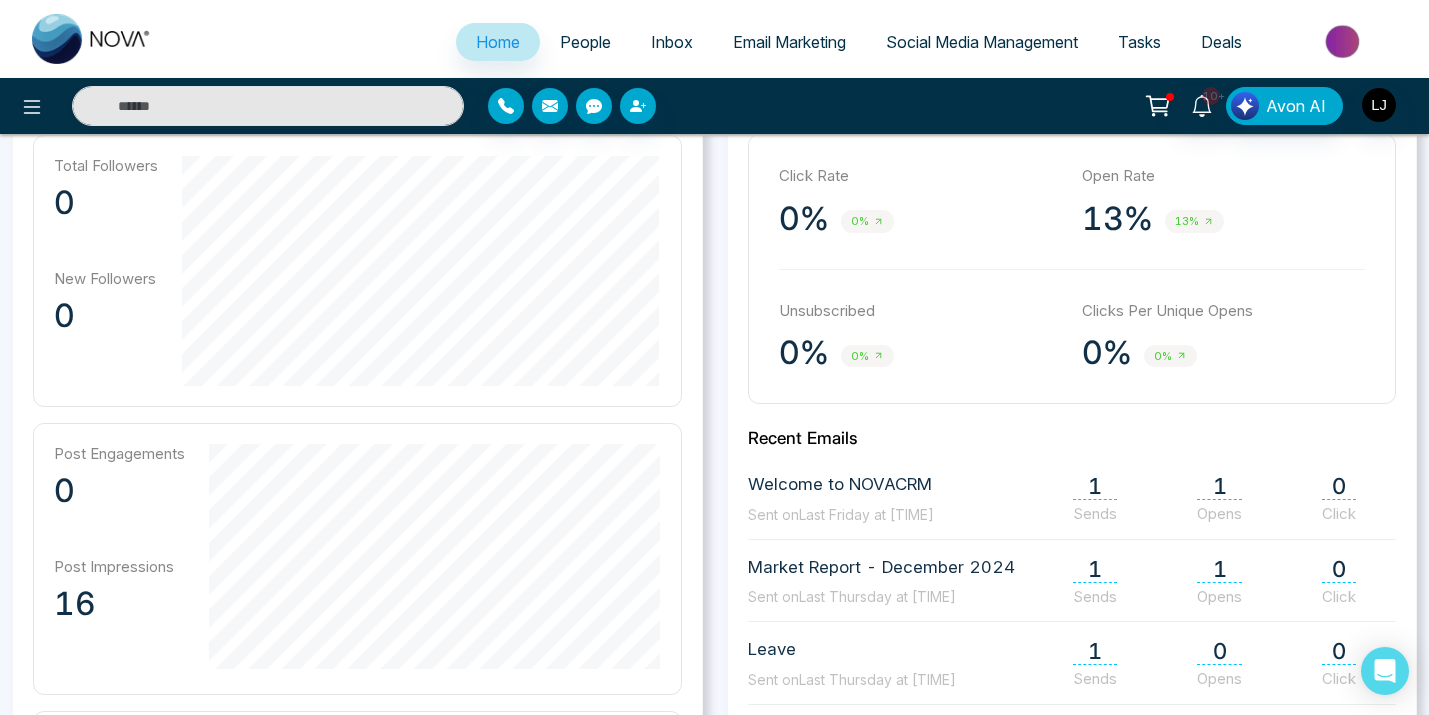 click on "10+ Avon AI" at bounding box center (714, 106) 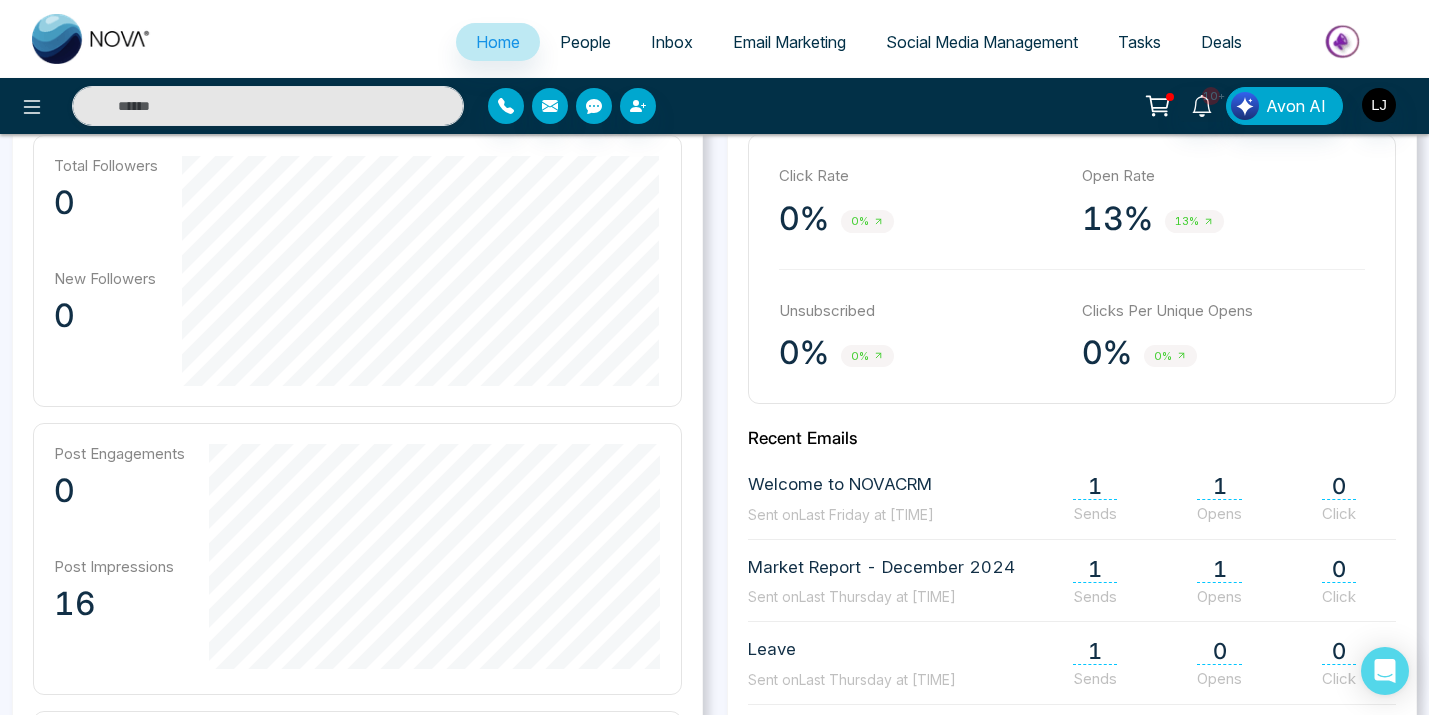 click on "10+ Avon AI" at bounding box center (1131, 106) 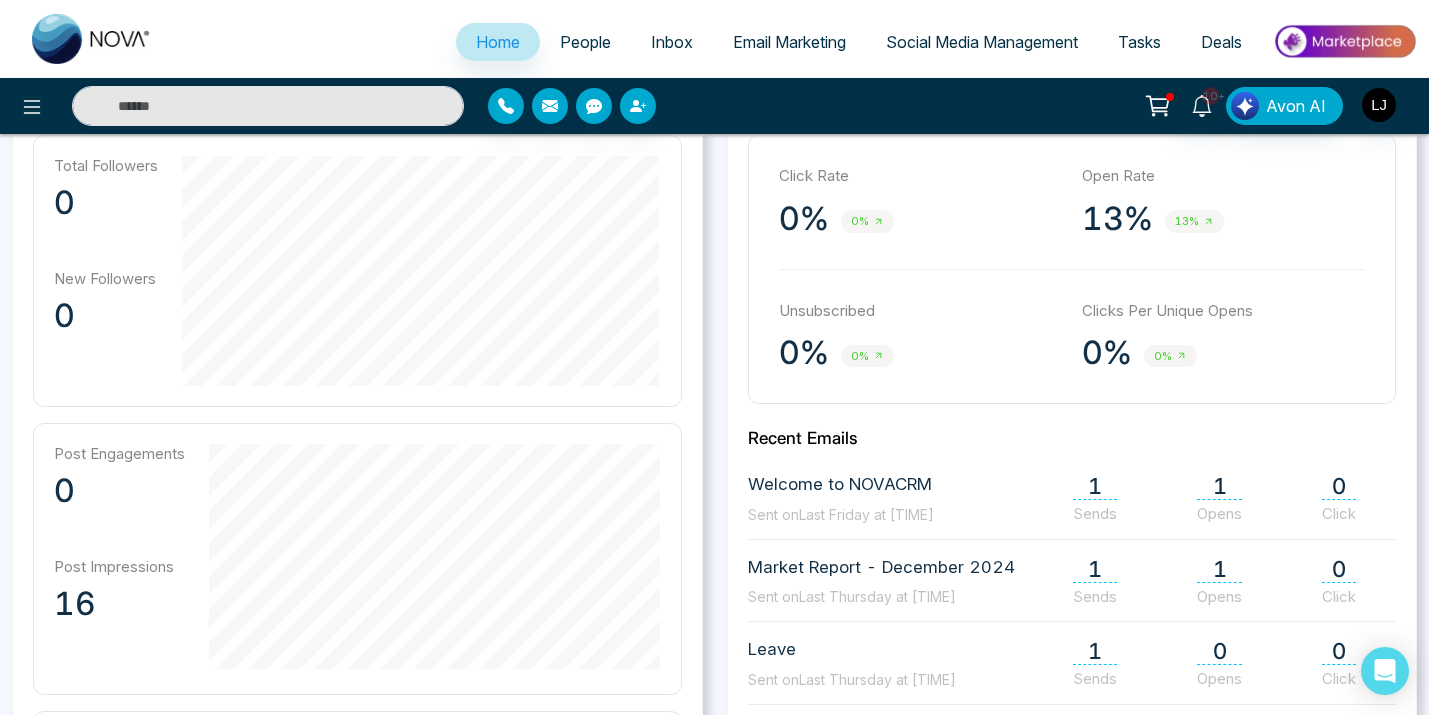 click on "Social Media Management" at bounding box center [982, 43] 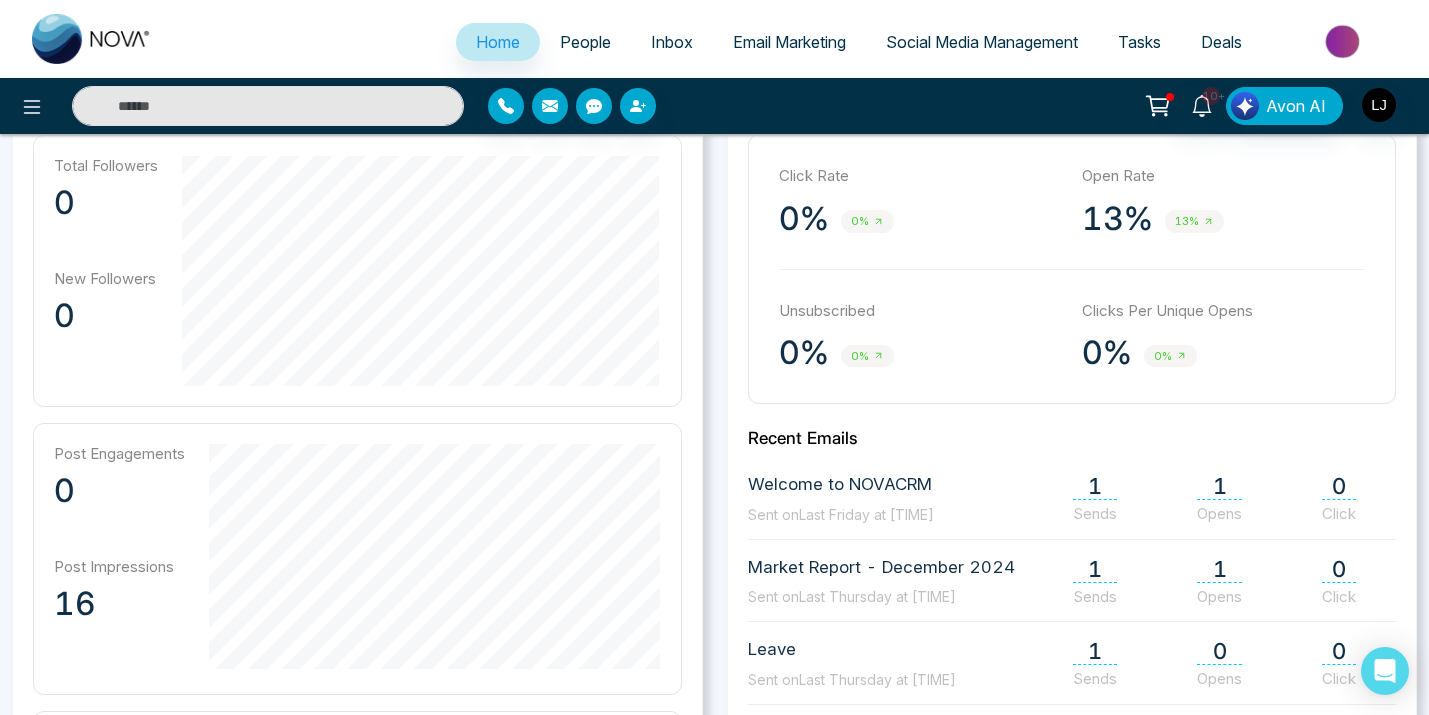 click on "Social Media Management" at bounding box center [982, 42] 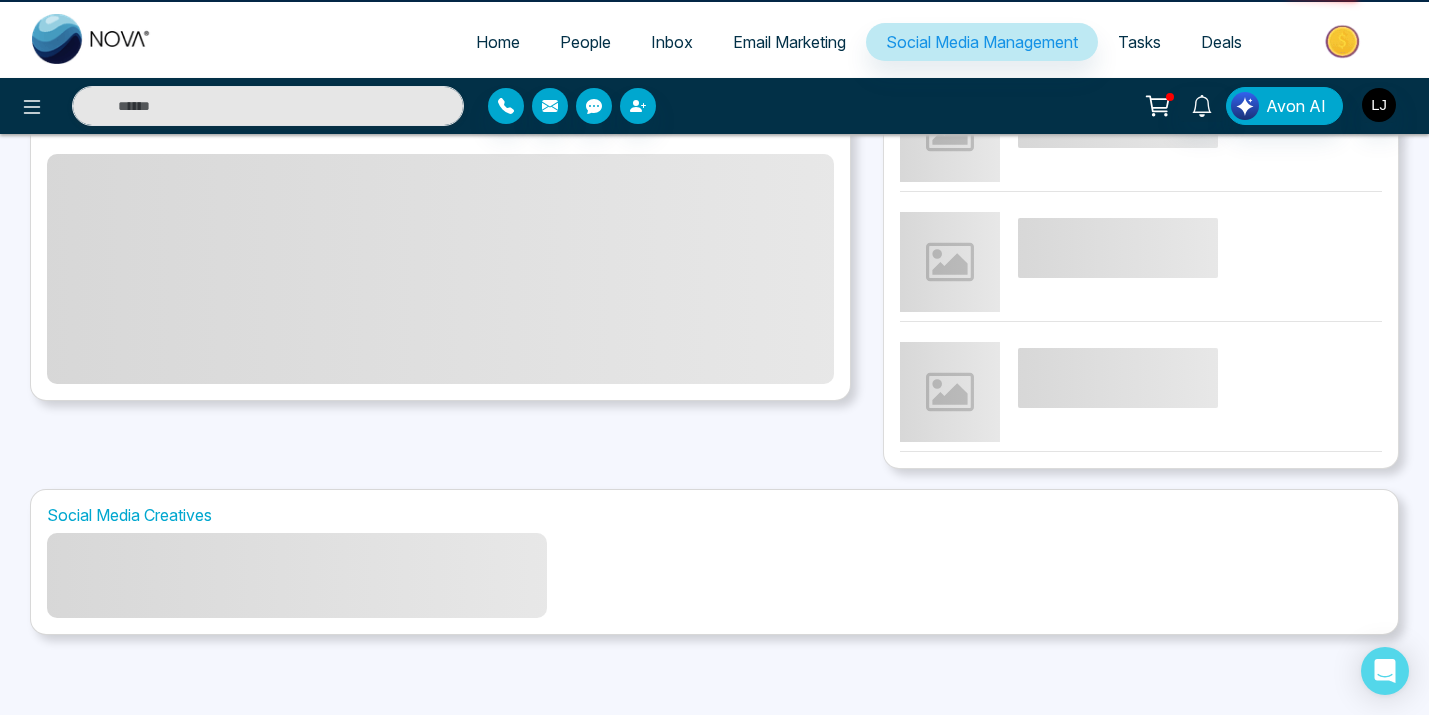 scroll, scrollTop: 0, scrollLeft: 0, axis: both 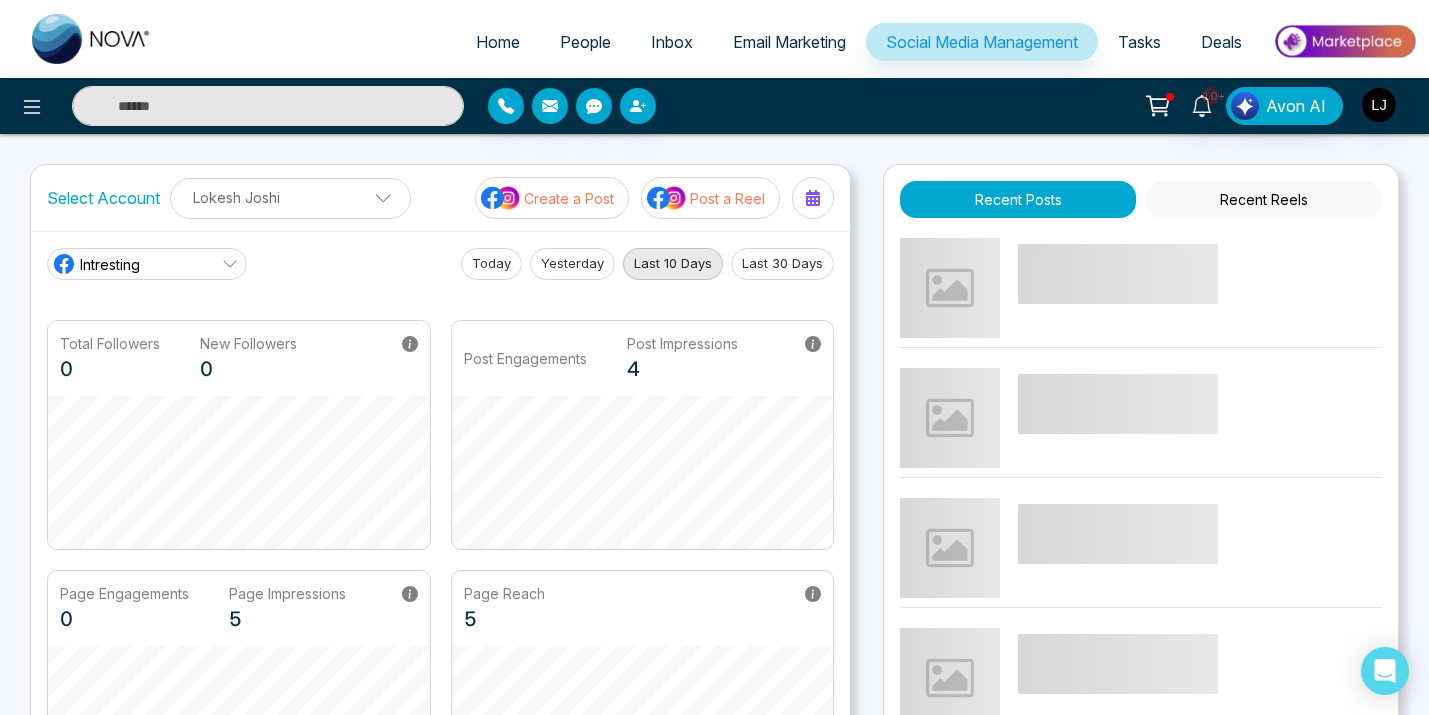 click on "Last 30 Days" at bounding box center [782, 264] 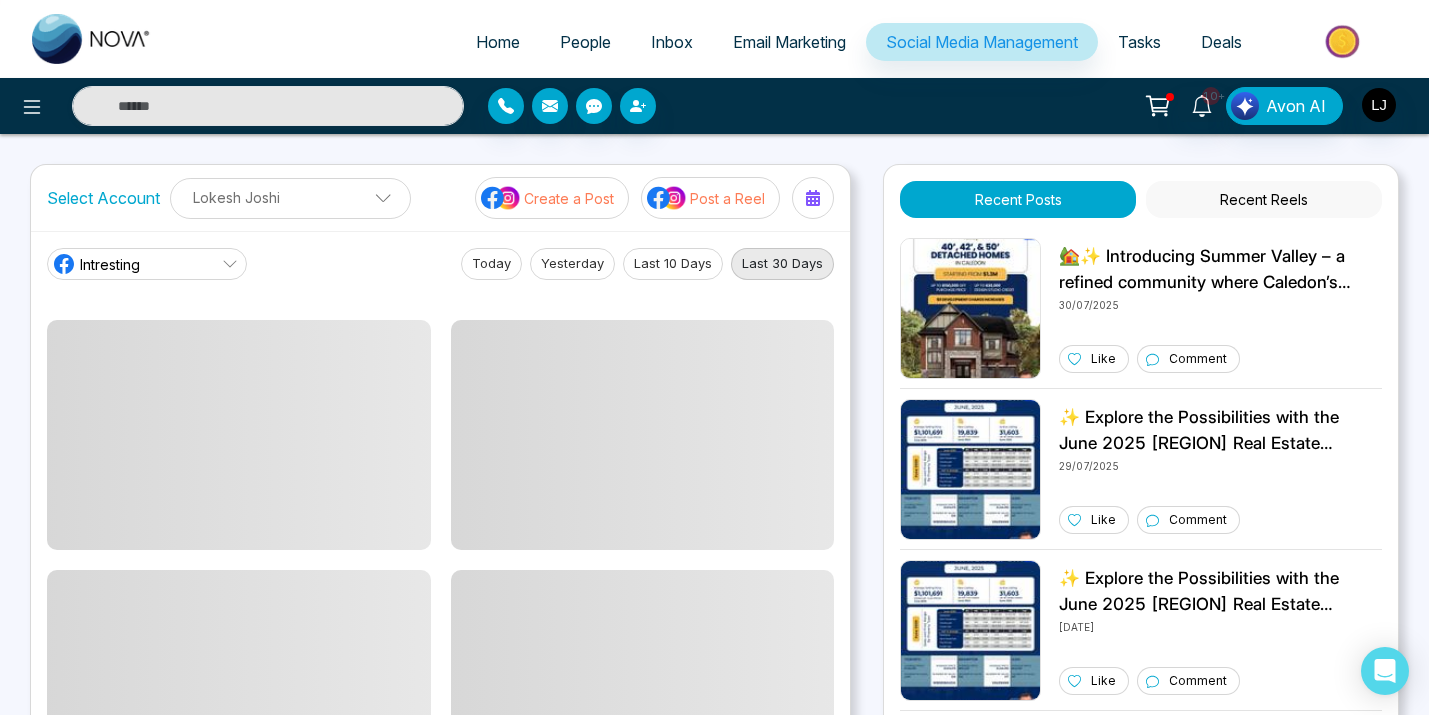 click on "Today Yesterday Last 10 Days Last 30 Days" at bounding box center (647, 264) 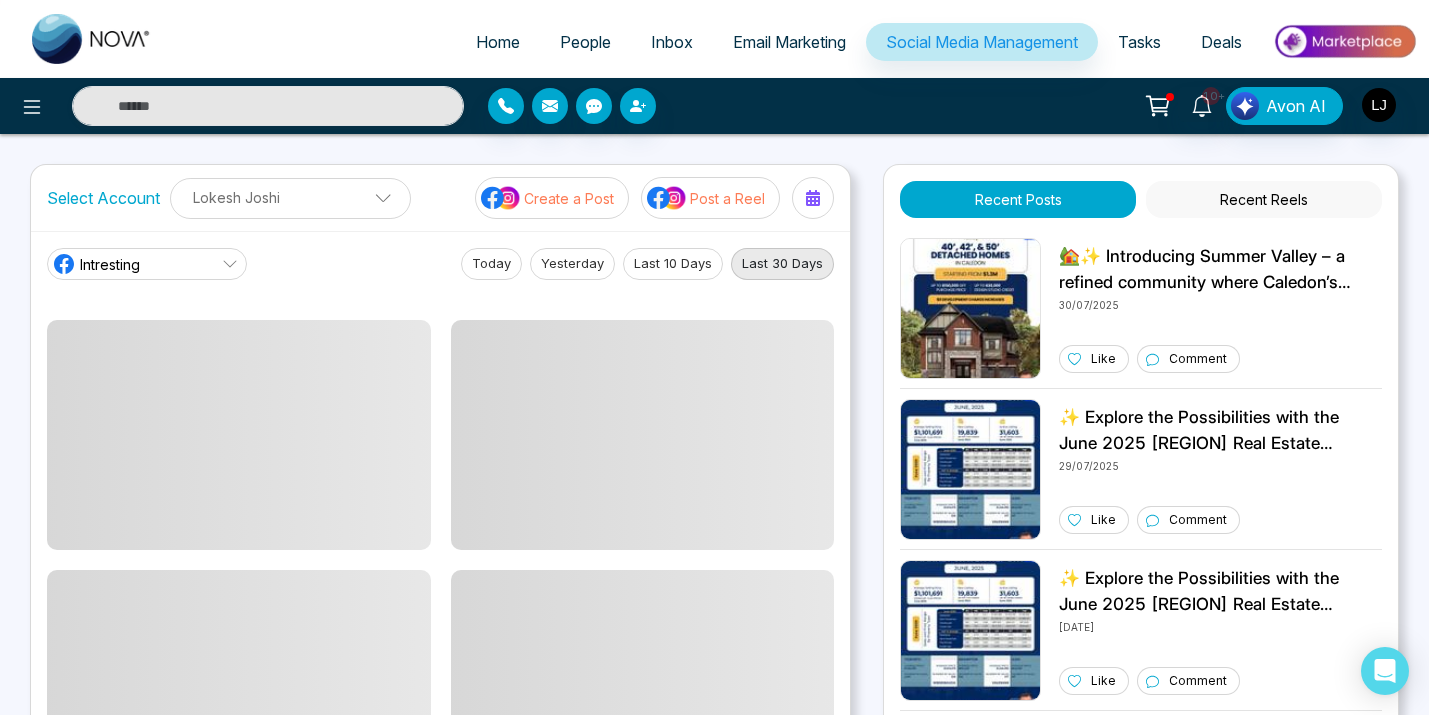 click on "Last 10 Days" at bounding box center (673, 264) 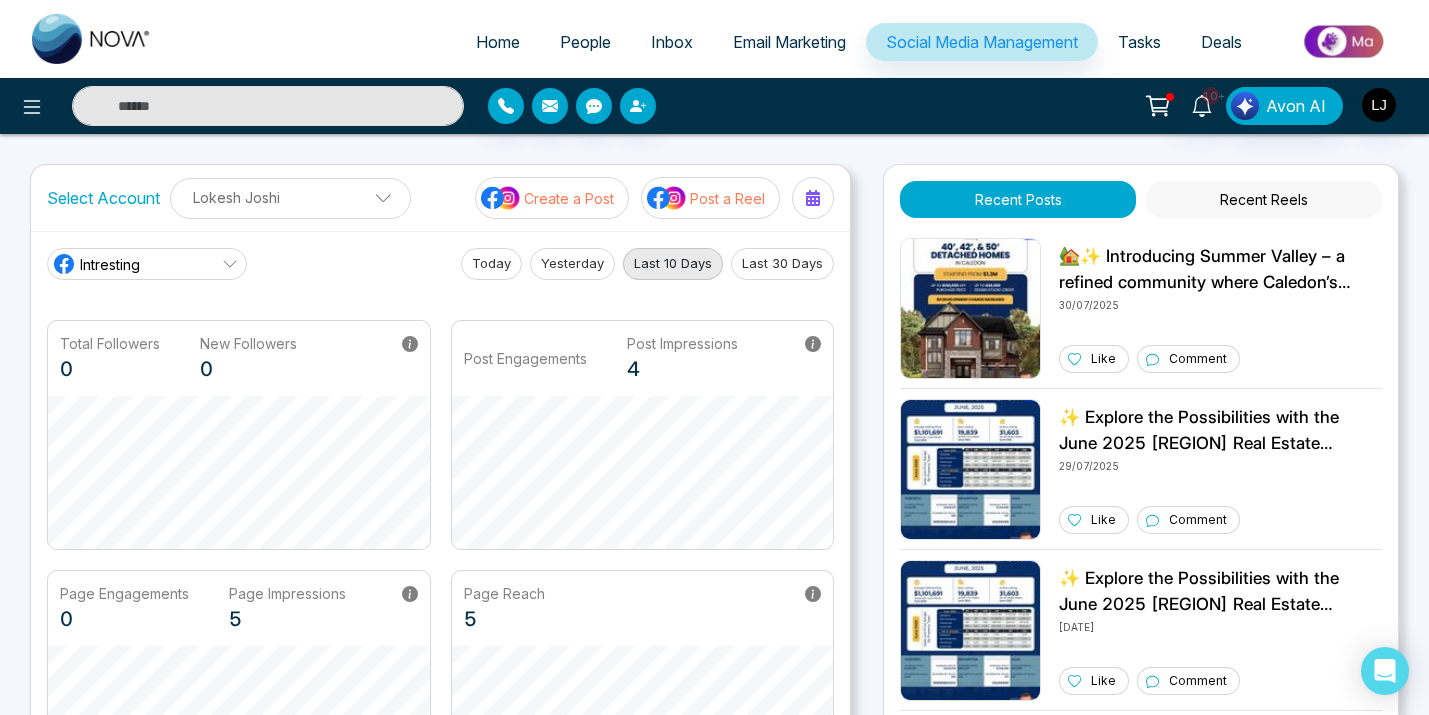 click on "Last 30 Days" at bounding box center (782, 264) 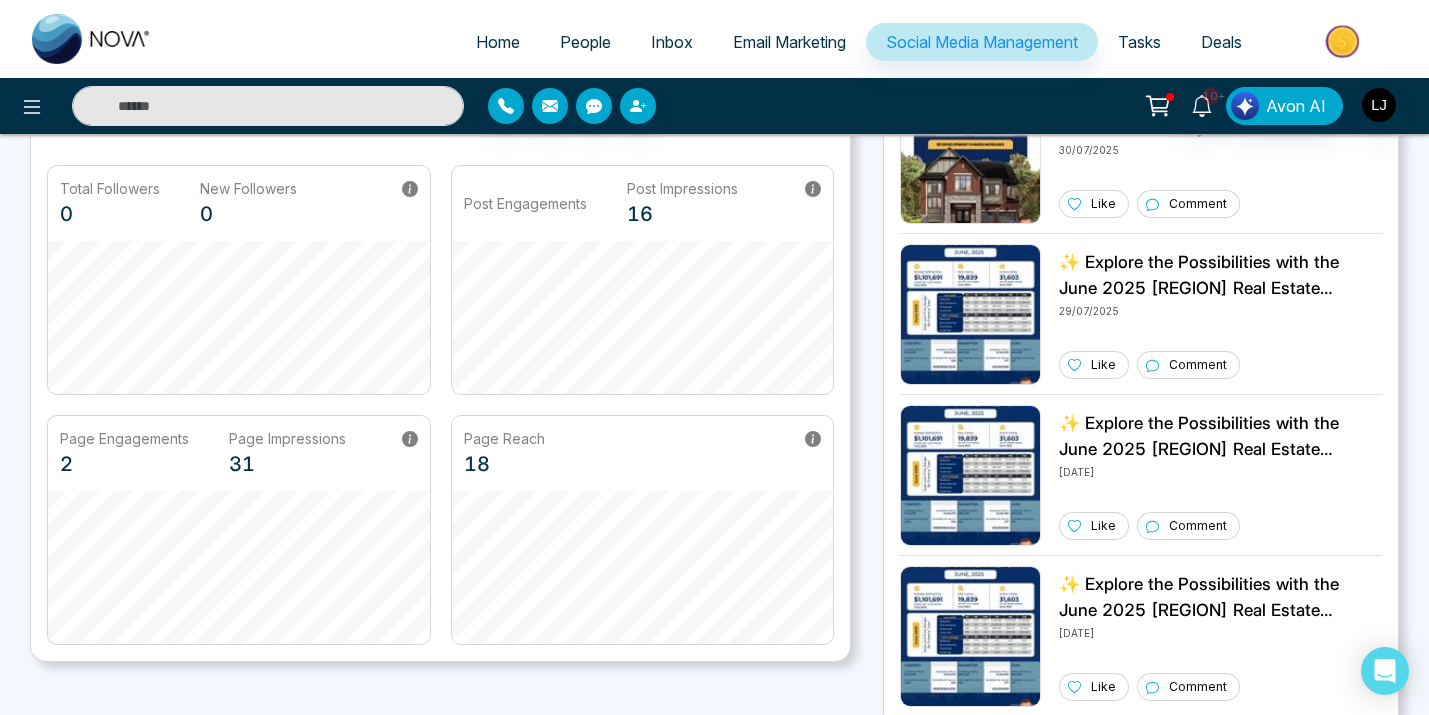 scroll, scrollTop: 0, scrollLeft: 0, axis: both 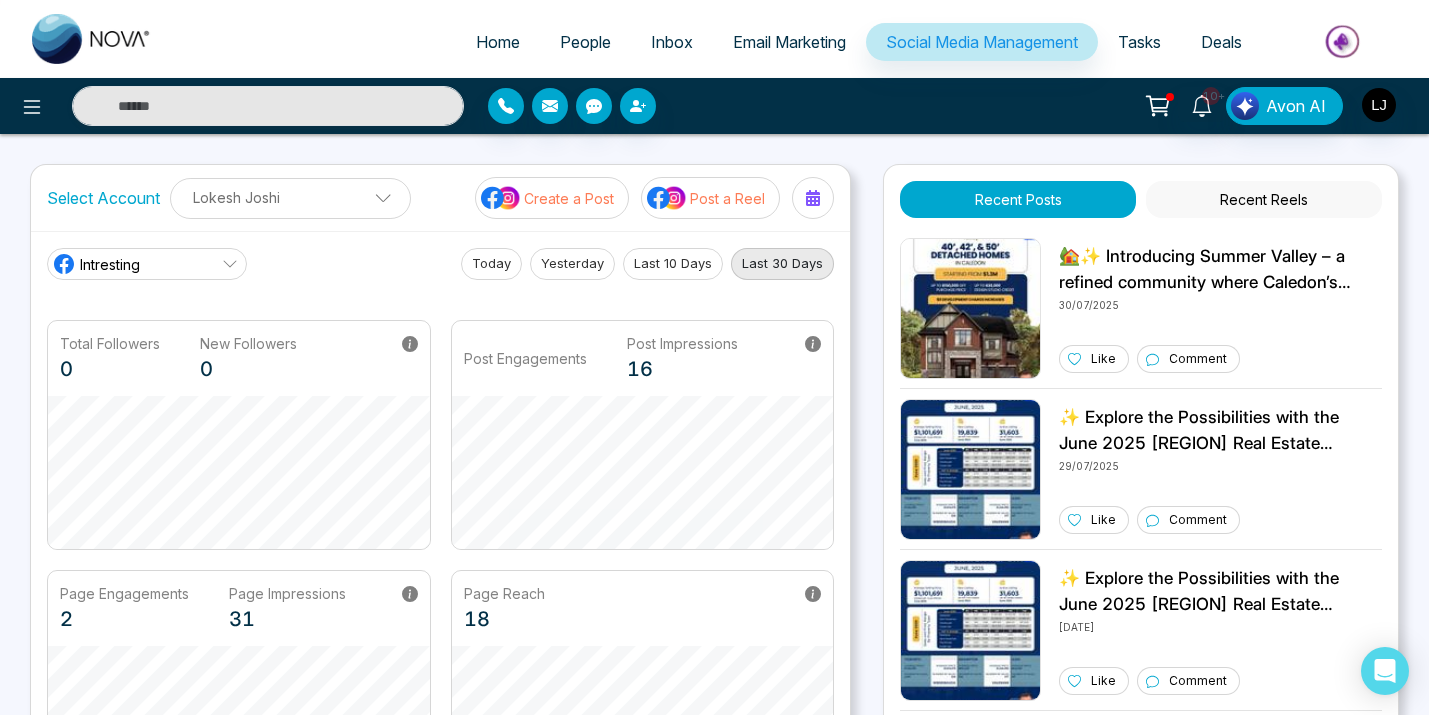 click on "Home" at bounding box center [498, 42] 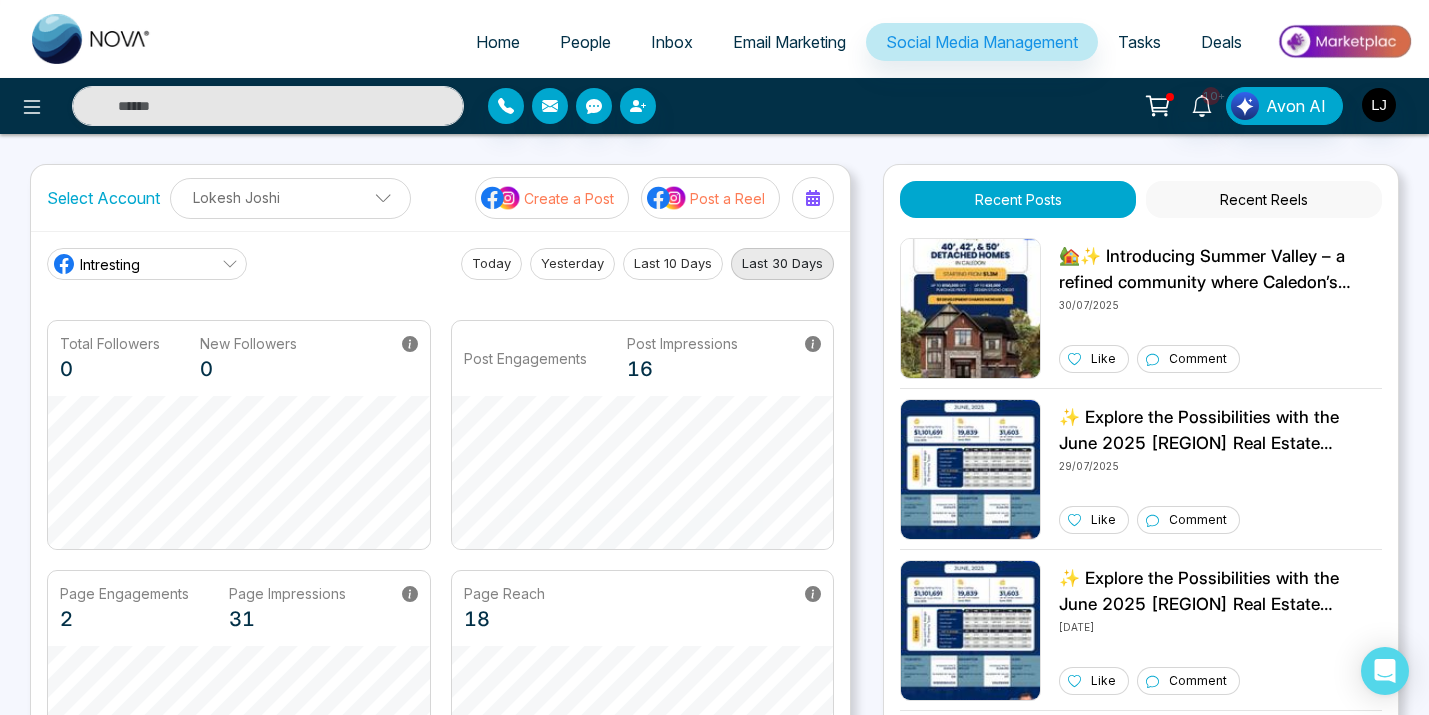 select on "*" 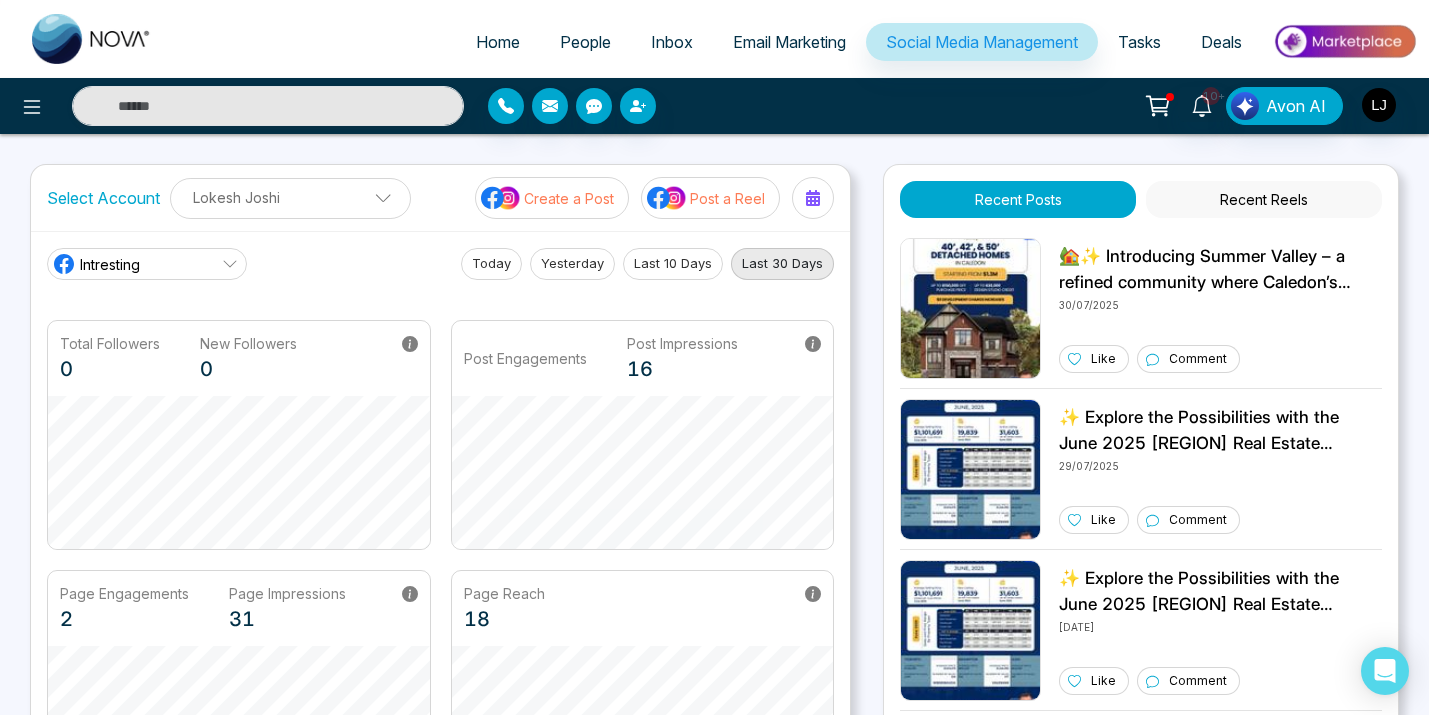select on "*" 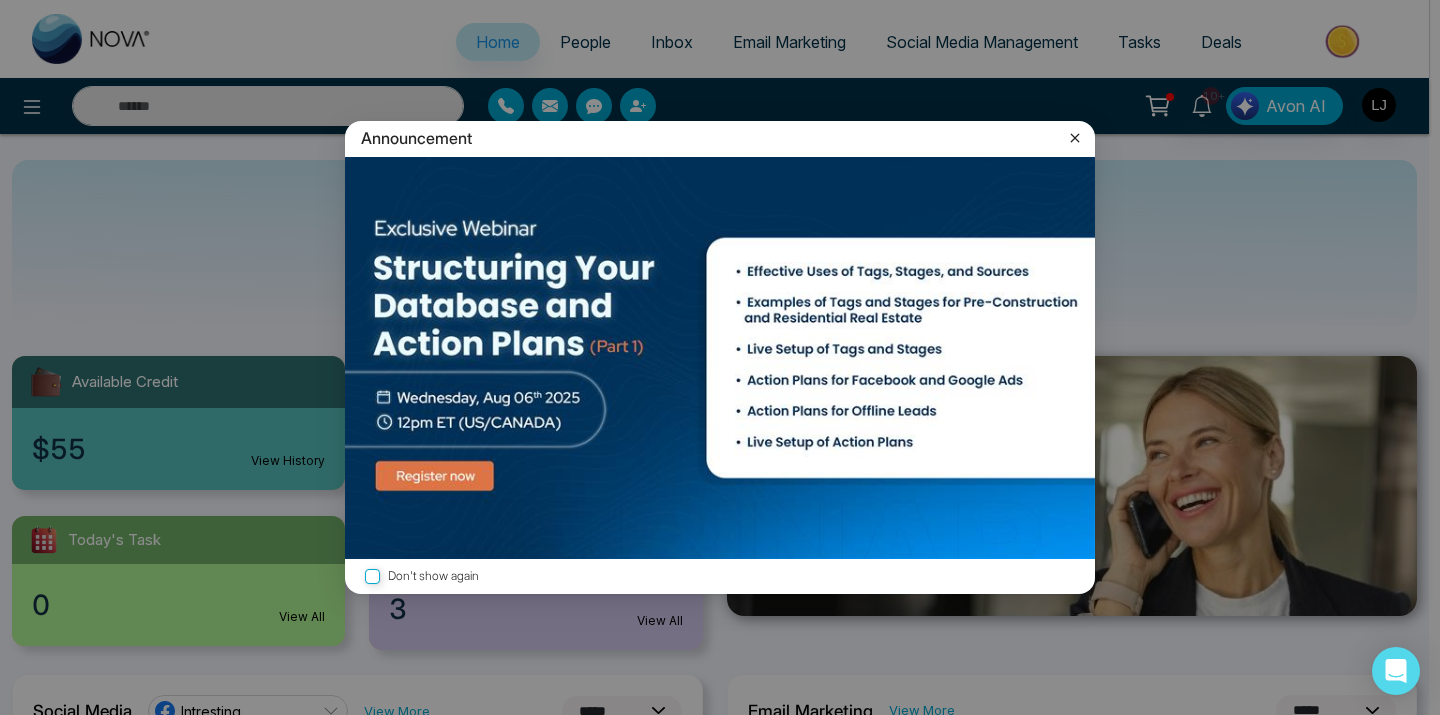click 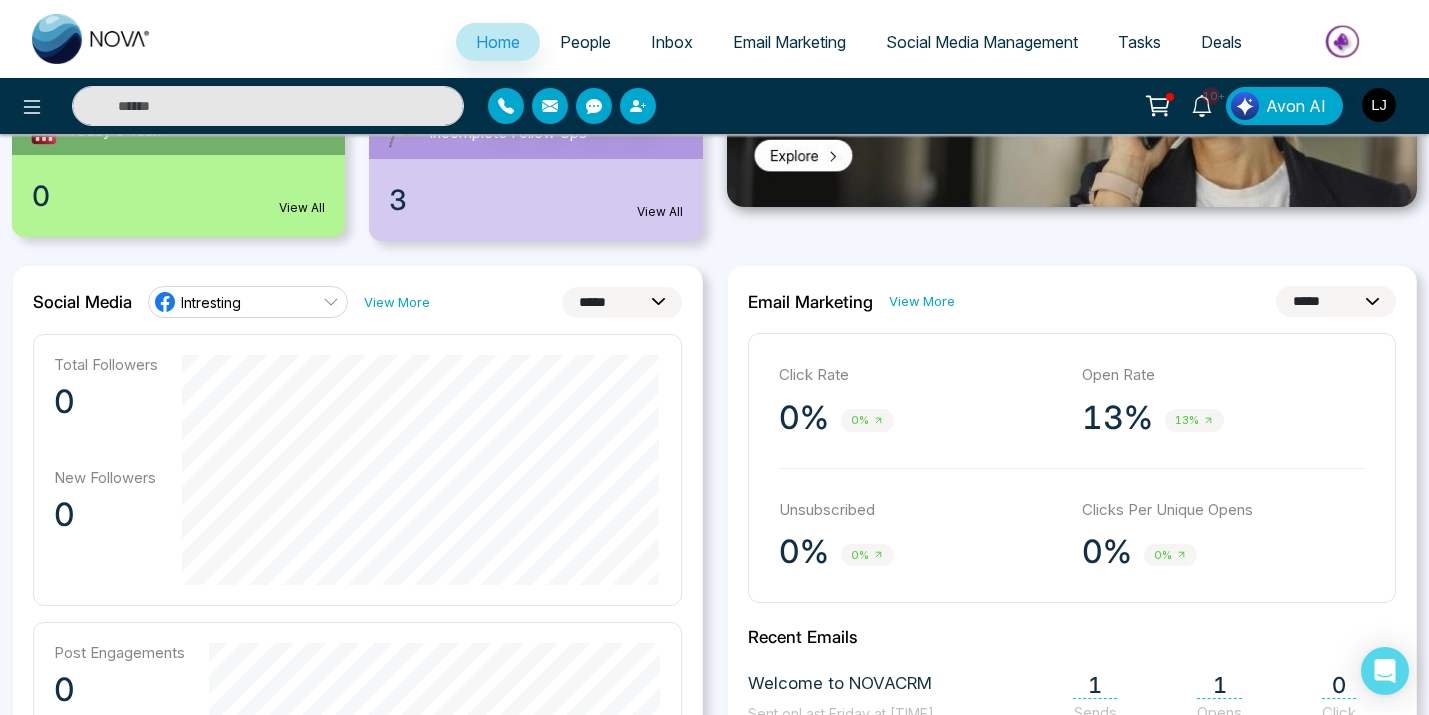 scroll, scrollTop: 412, scrollLeft: 0, axis: vertical 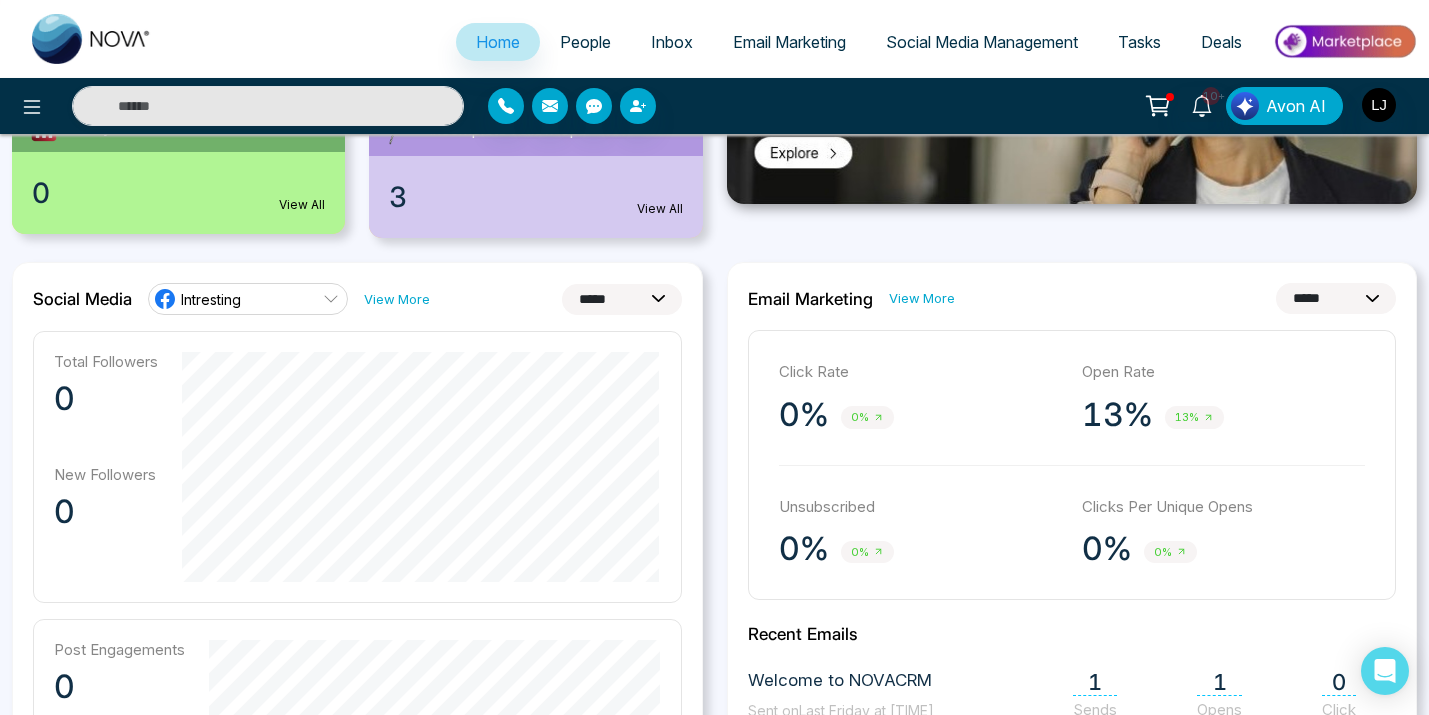 click on "**********" at bounding box center [1072, 731] 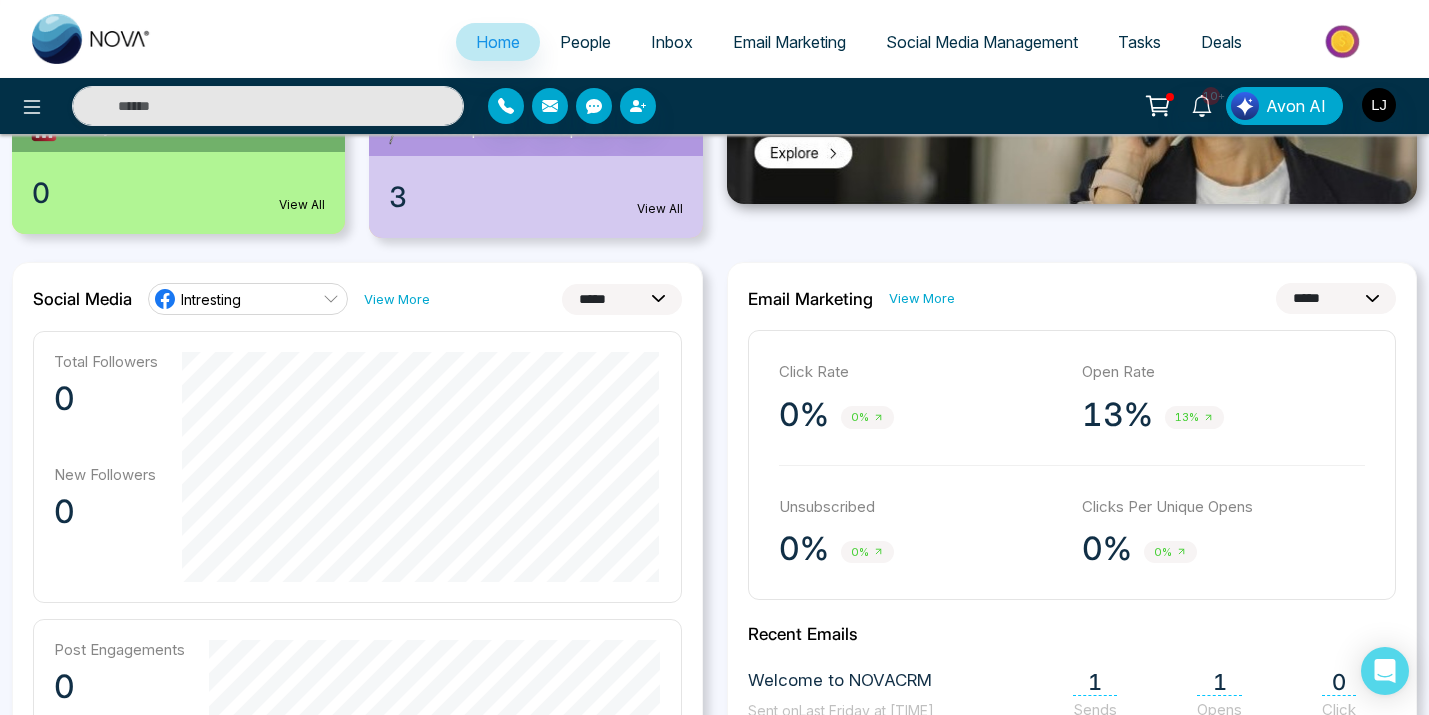 click on "**********" at bounding box center [622, 299] 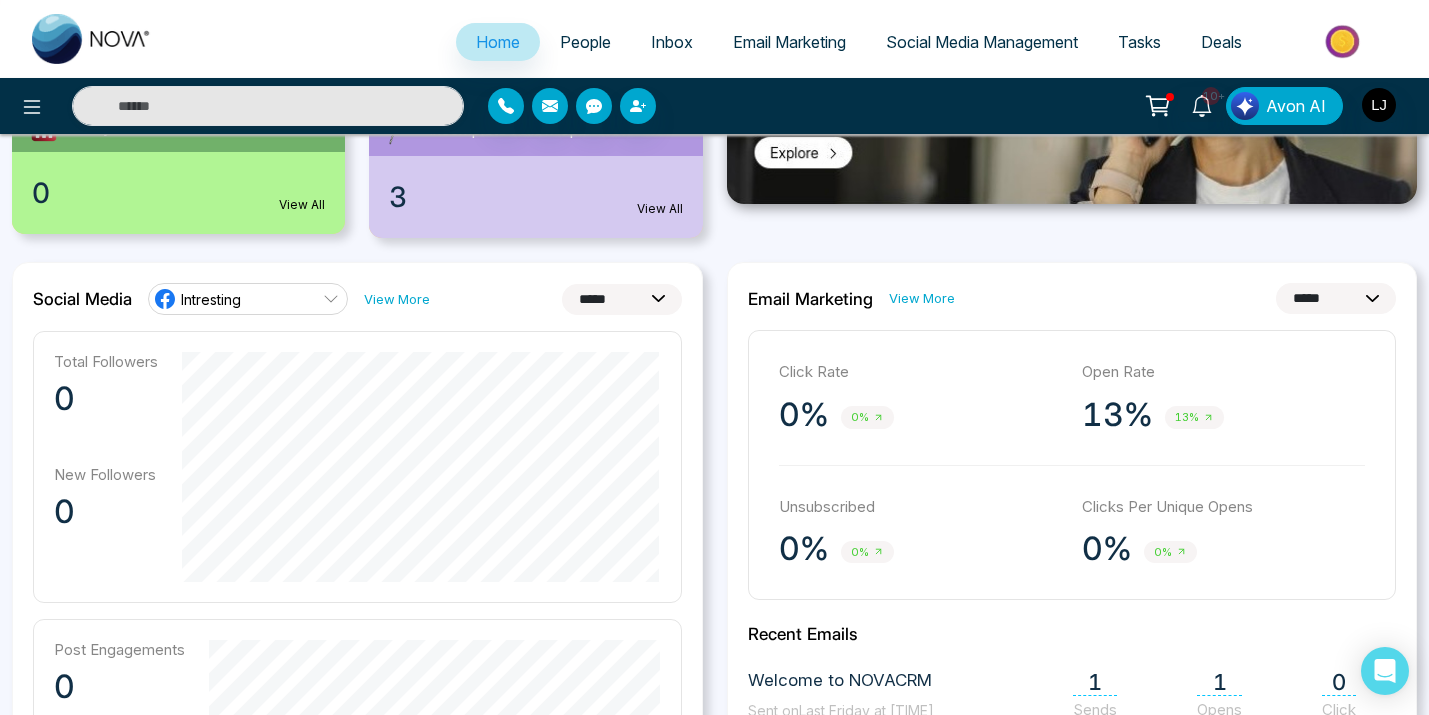 select on "**" 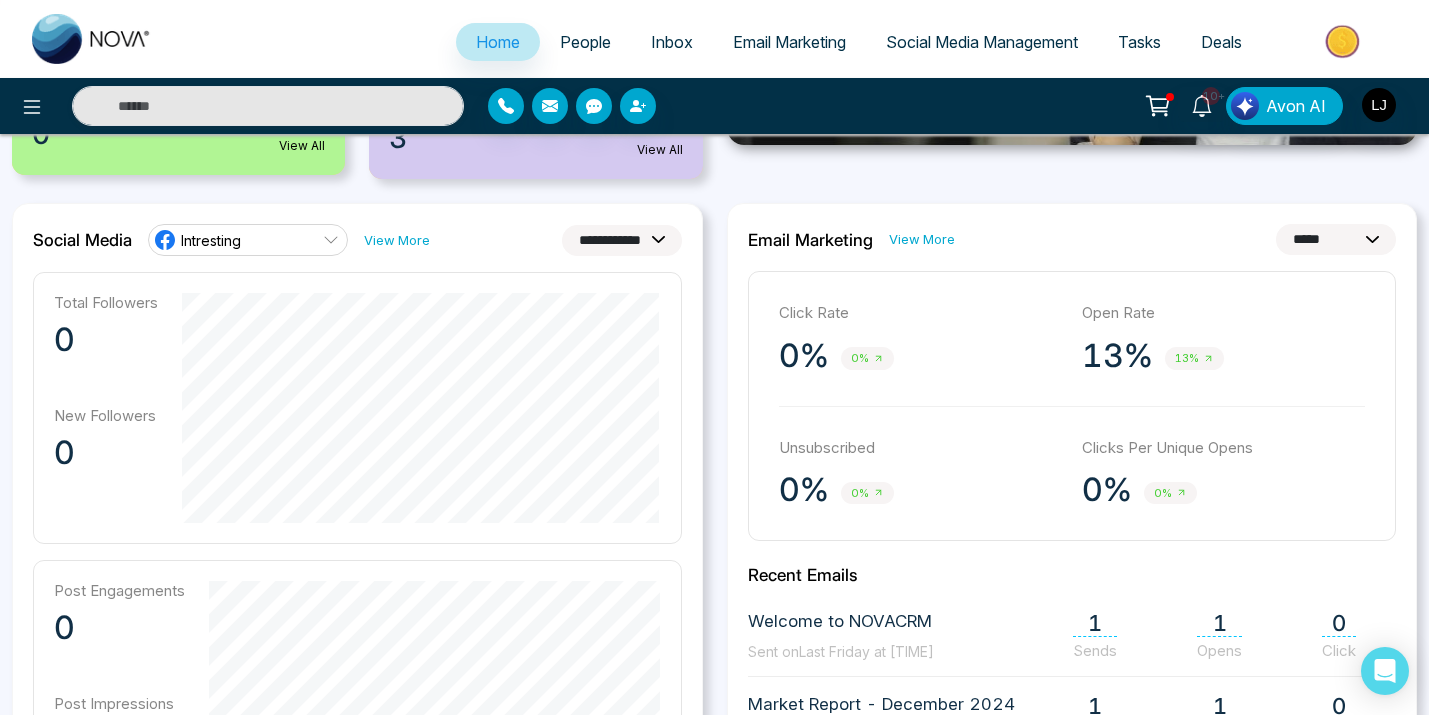 scroll, scrollTop: 474, scrollLeft: 0, axis: vertical 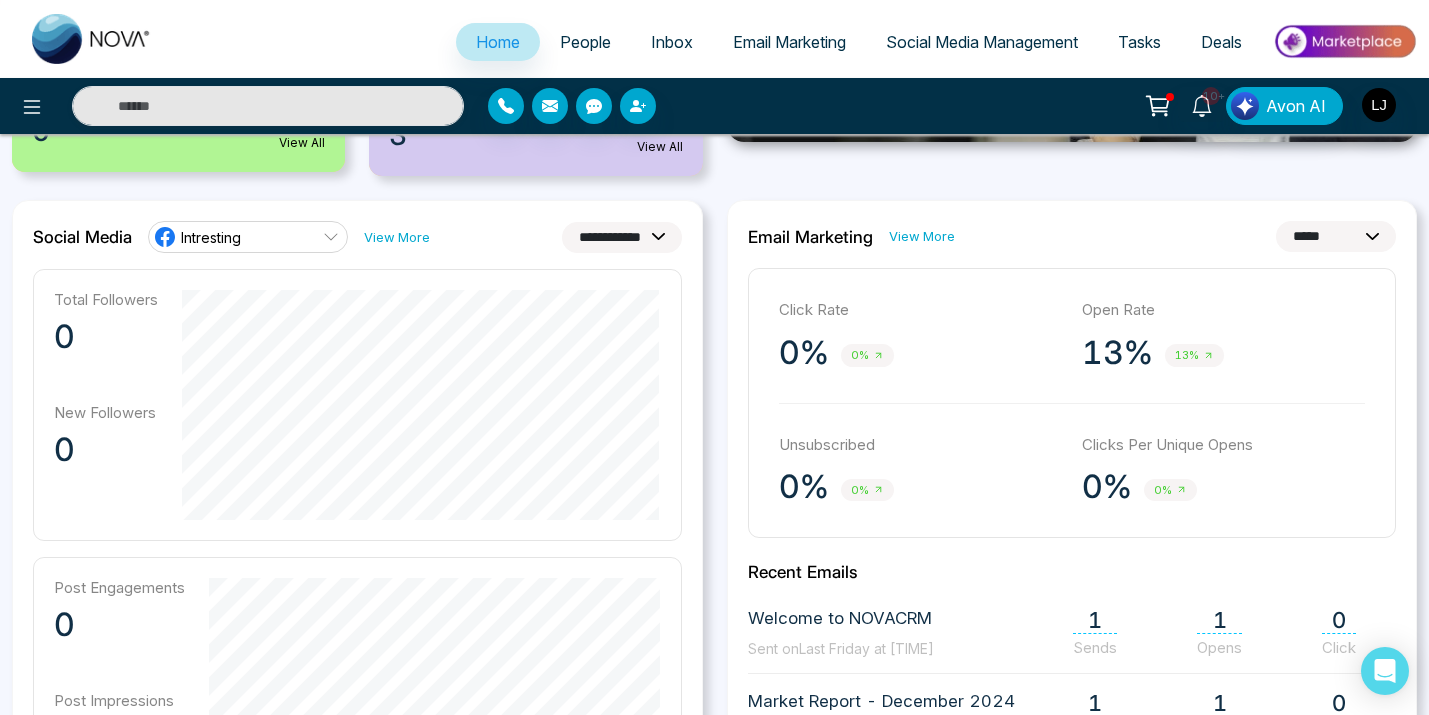 click on "Social Media Management" at bounding box center (982, 42) 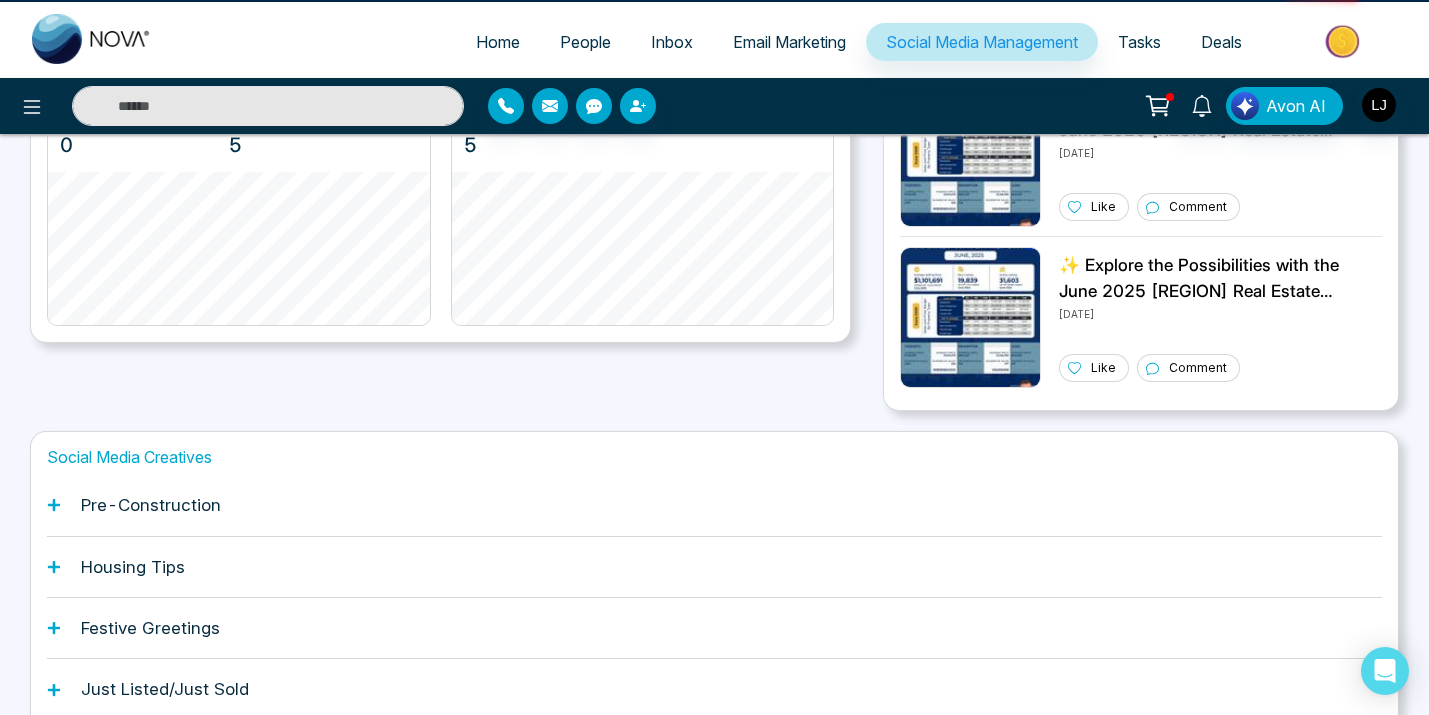 scroll, scrollTop: 0, scrollLeft: 0, axis: both 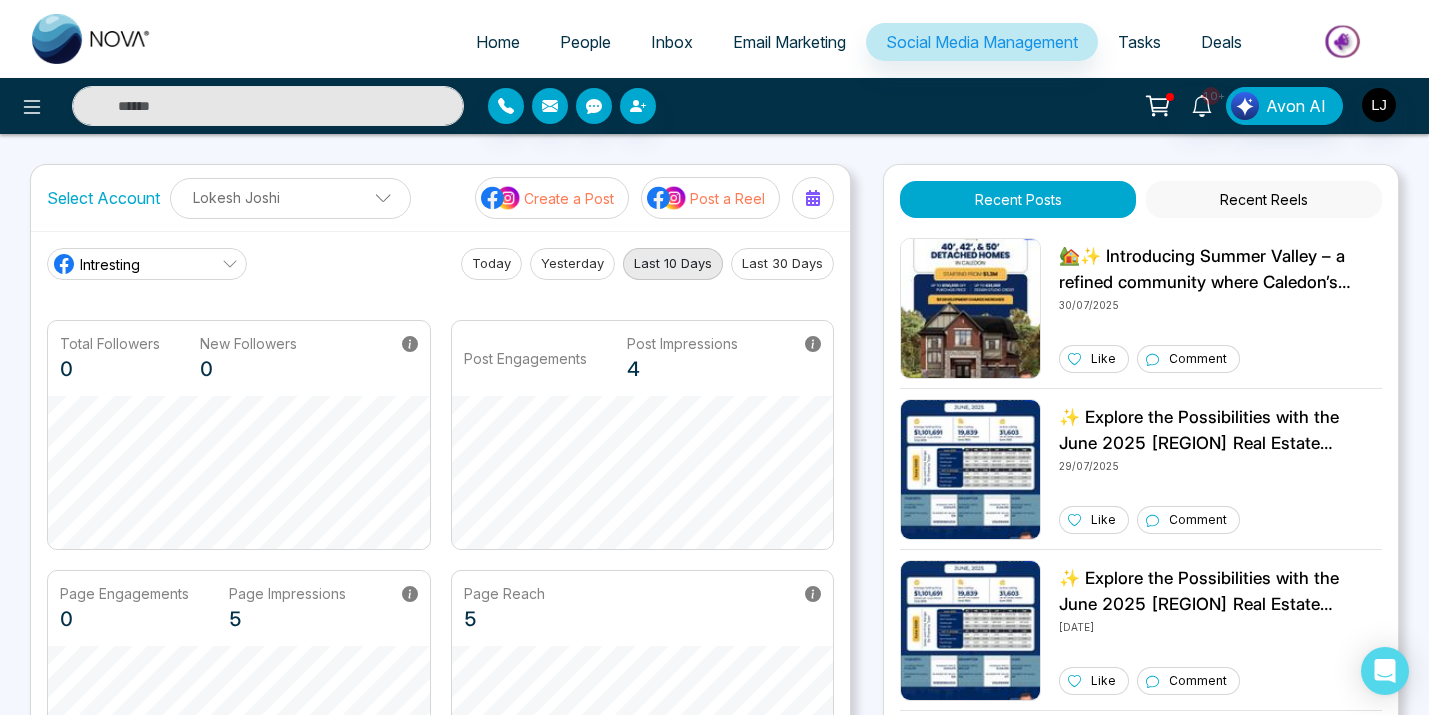 click on "Last 30 Days" at bounding box center [782, 264] 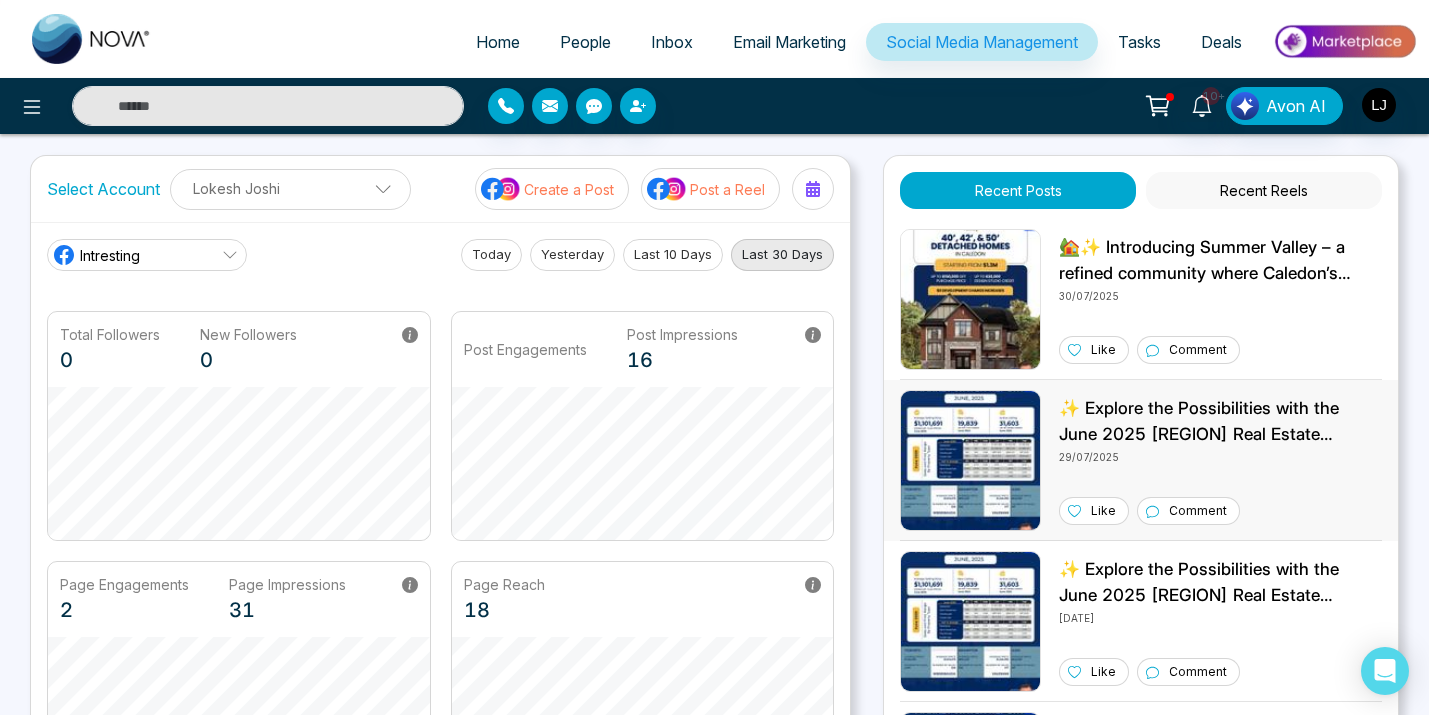 scroll, scrollTop: 0, scrollLeft: 0, axis: both 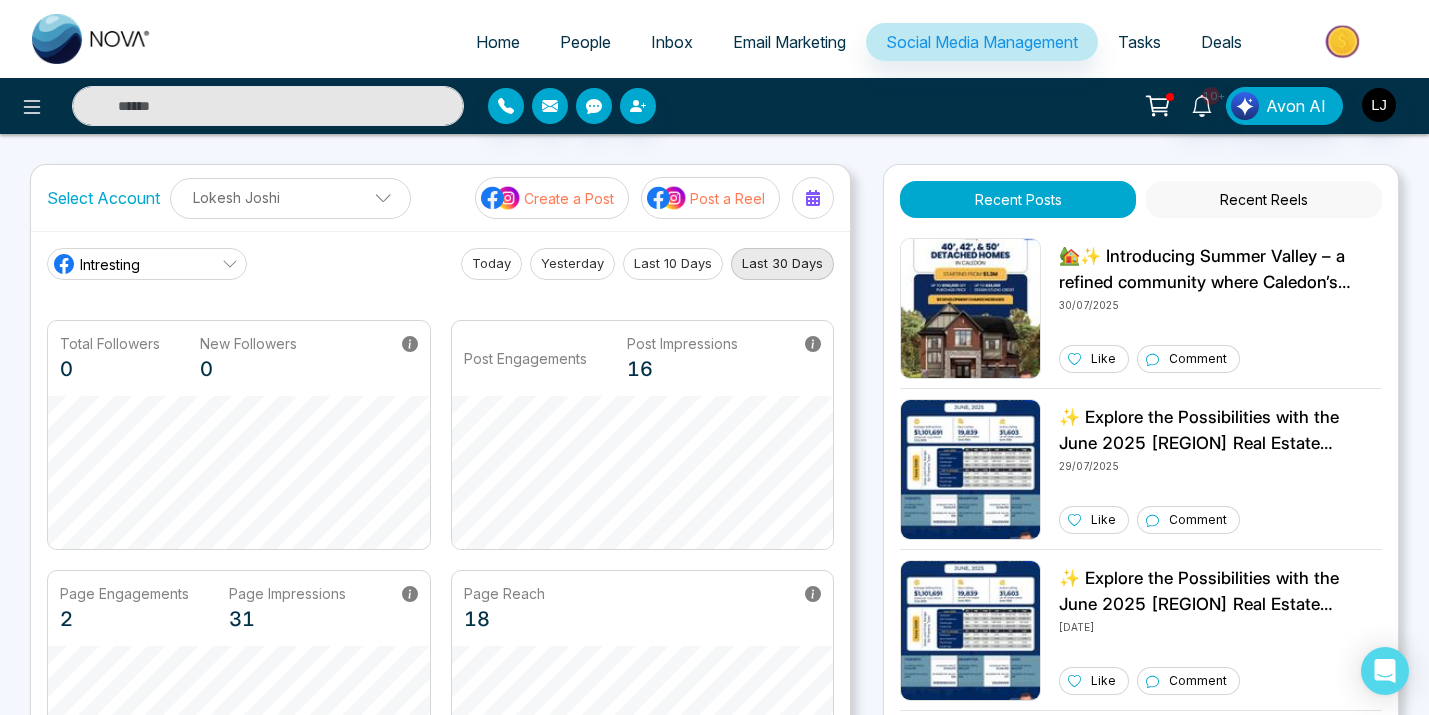 click on "Recent Reels" at bounding box center (1264, 199) 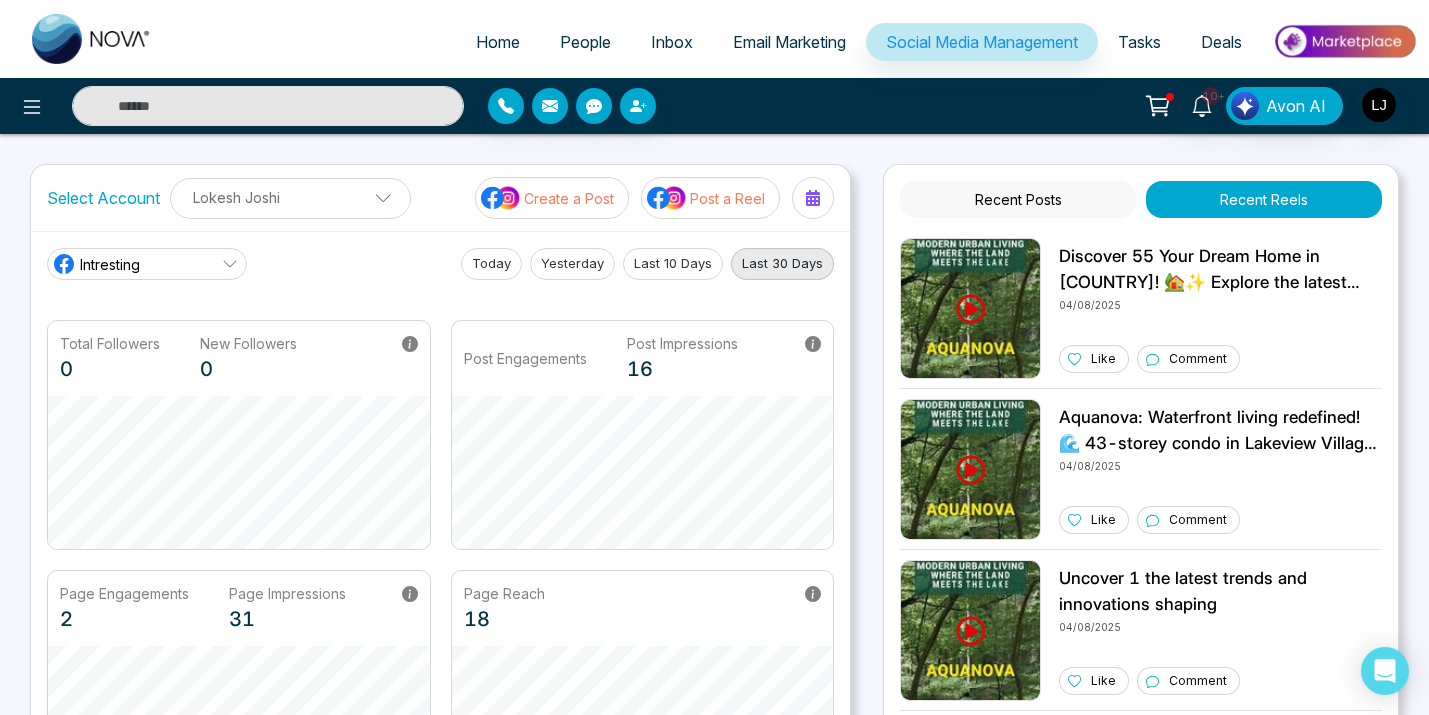 click on "Recent Posts" at bounding box center [1018, 199] 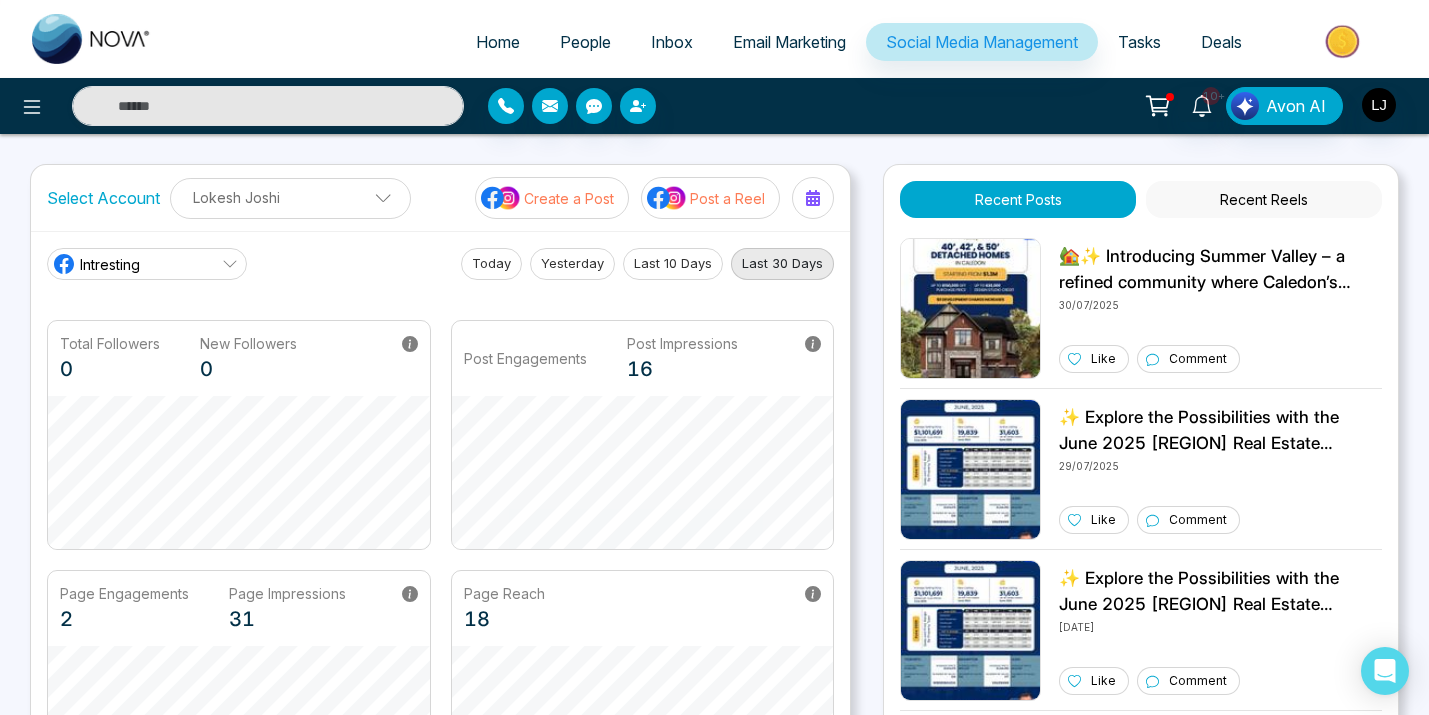 click on "Recent Reels" at bounding box center [1264, 199] 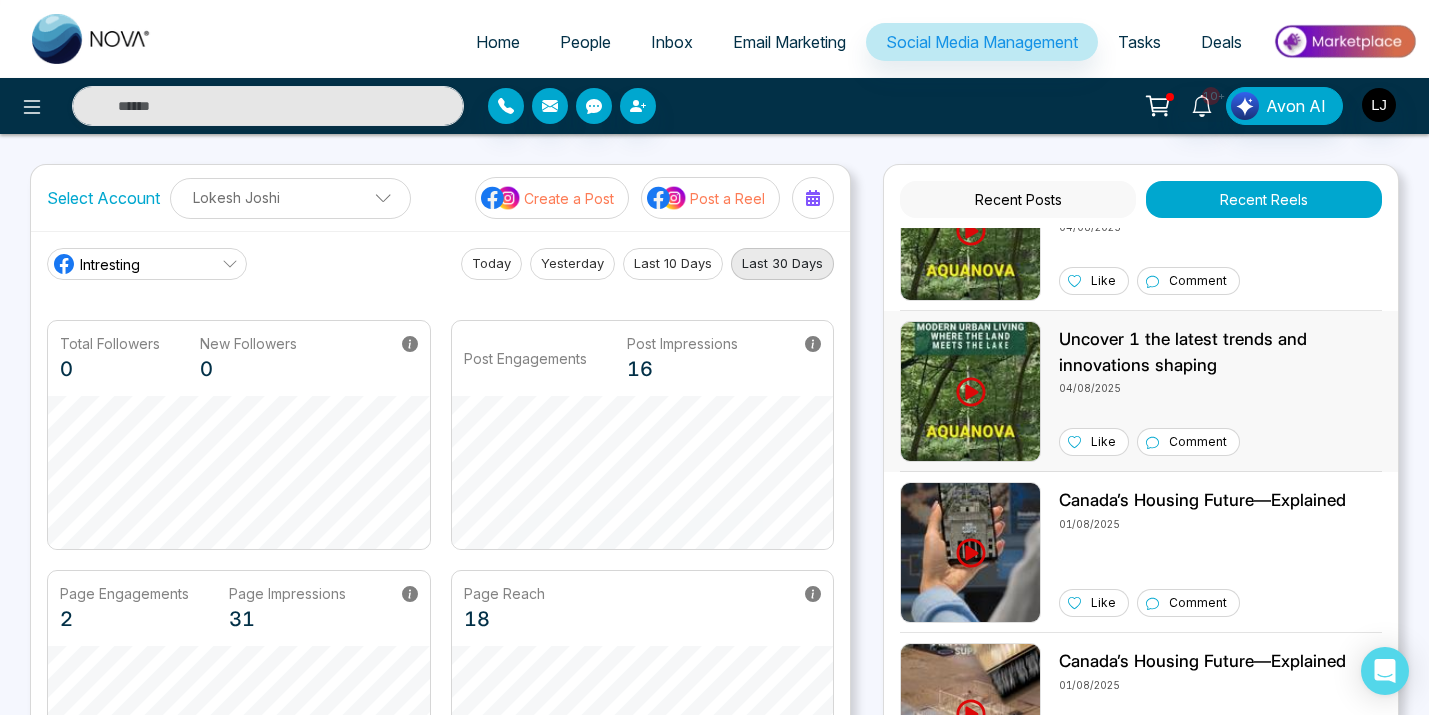 scroll, scrollTop: 0, scrollLeft: 0, axis: both 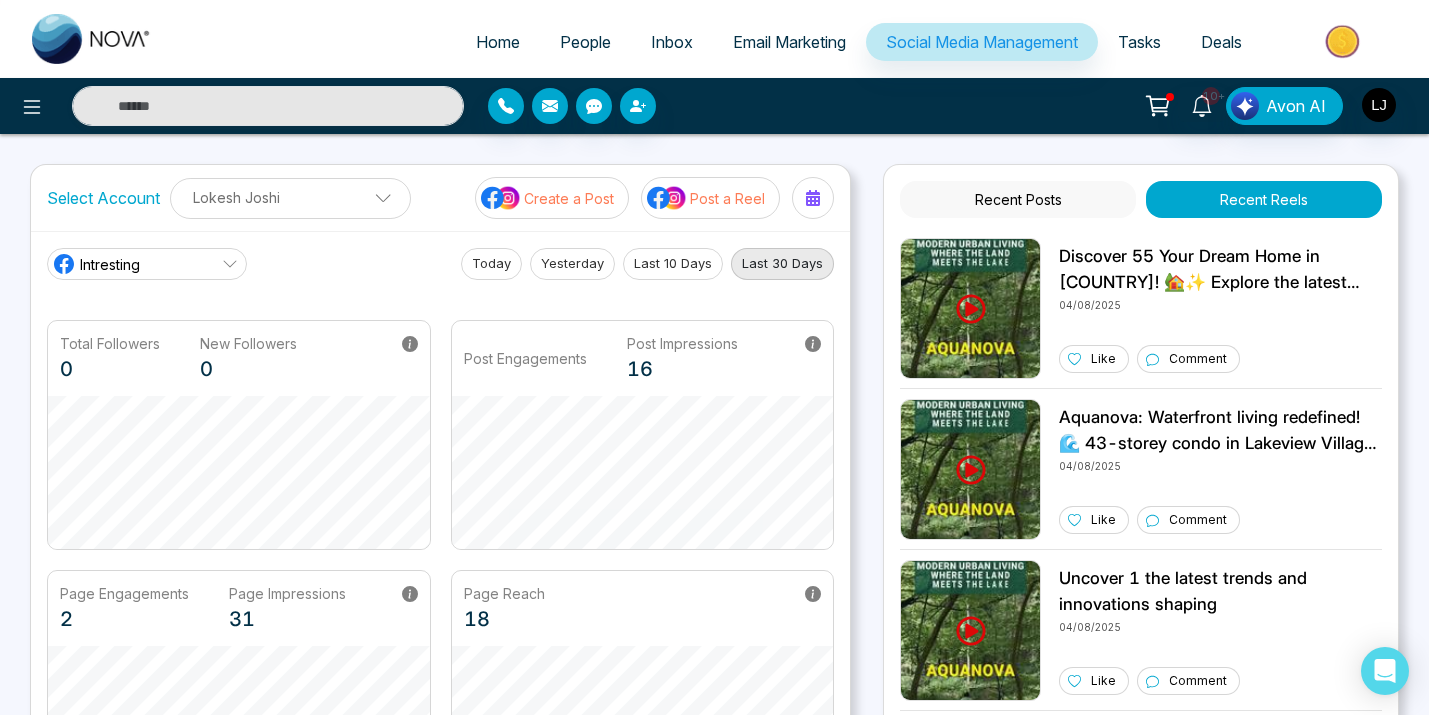 click on "Recent Posts" at bounding box center [1018, 199] 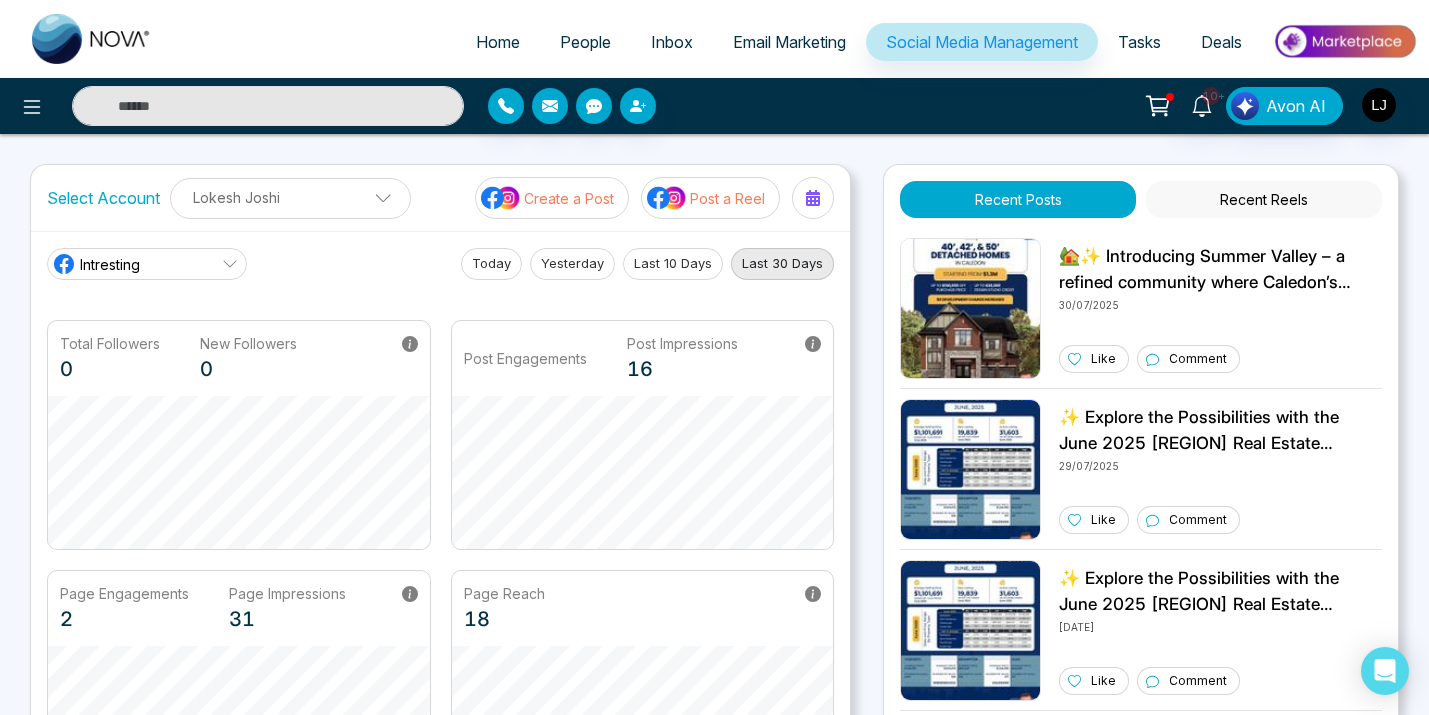 click on "Intresting" at bounding box center (147, 264) 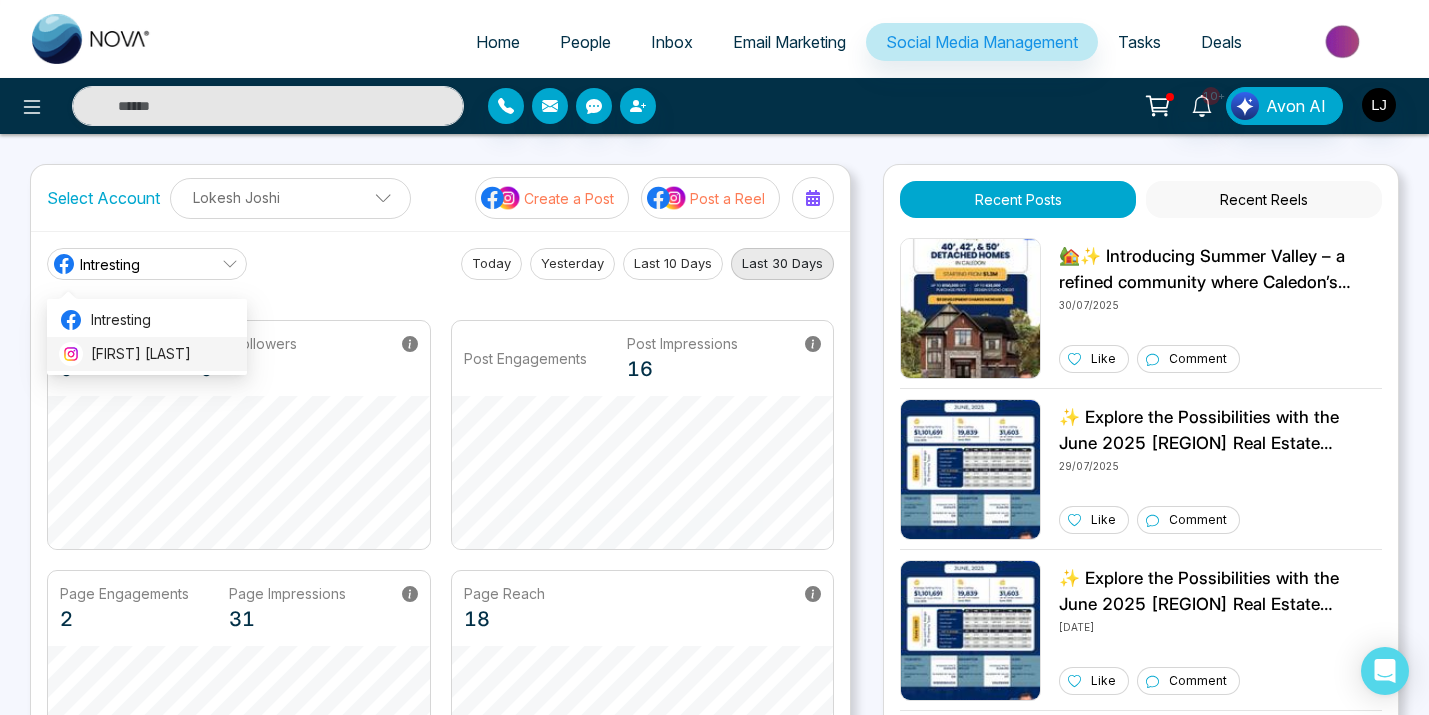 click on "[FIRST] [LAST]" at bounding box center (147, 354) 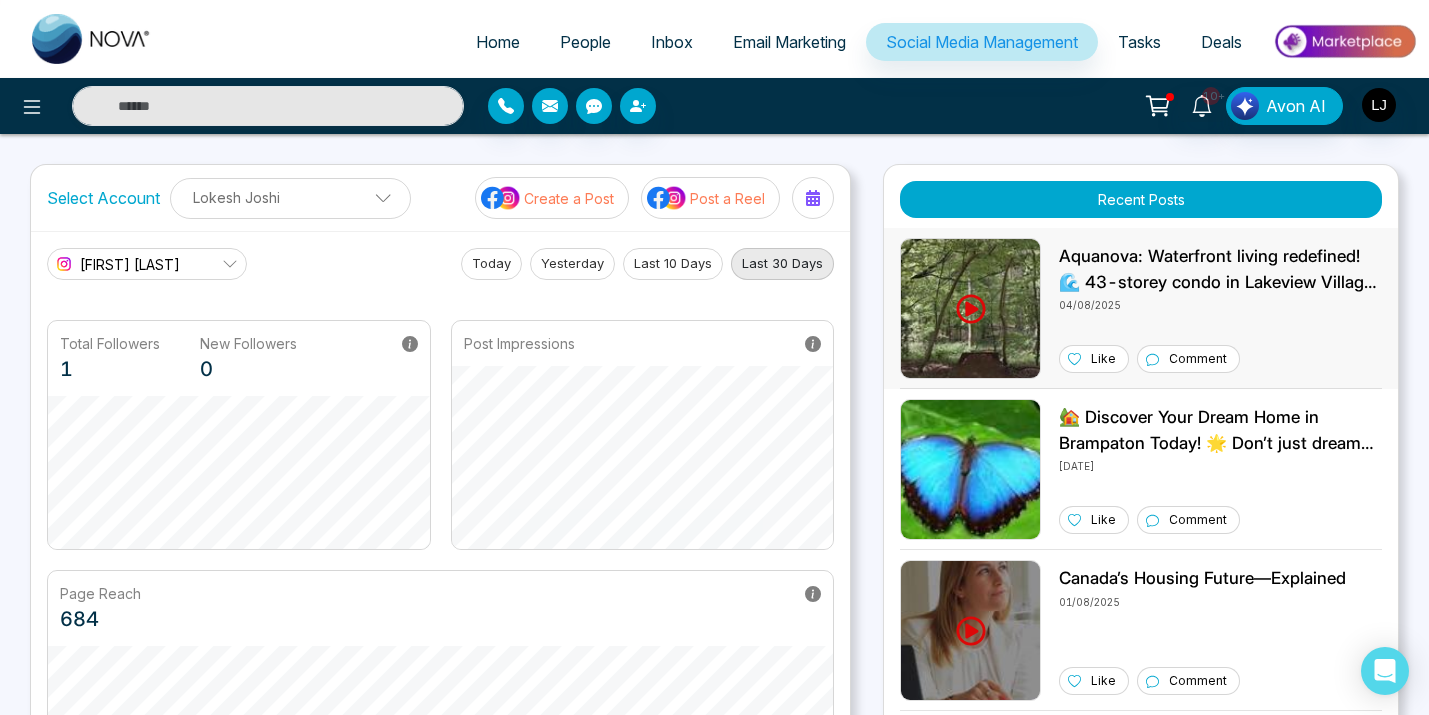 click 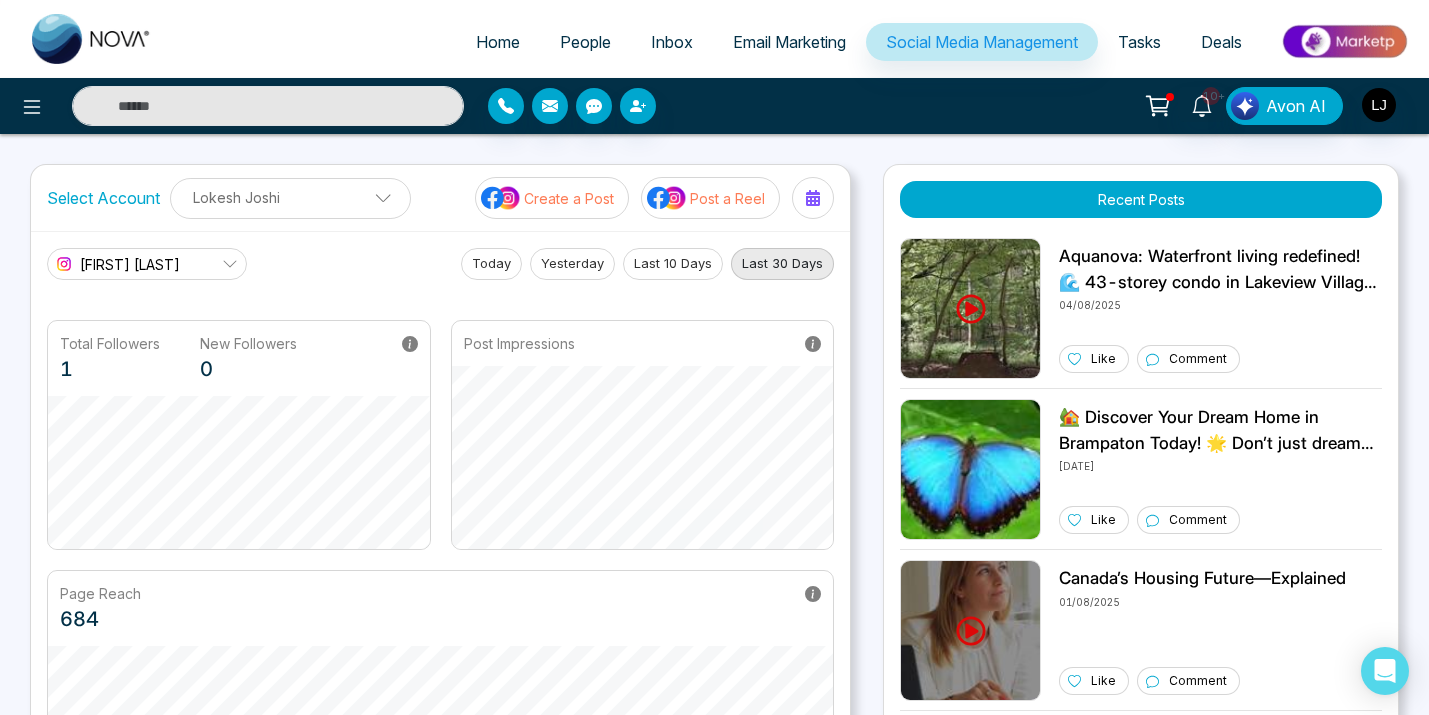 click on "Home People Inbox Email Marketing Social Media Management Tasks Deals 10+ Avon AI Select Account Lokesh Joshi     Lokesh Joshi     Lokesh Joshi     Michel Williams      Add Social Accounts   Create a Post Post a Reel Lokesh Avinash Joshi Today Yesterday Last 10 Days Last 30 Days Total Followers 1 New Followers 0 Post Impressions Page Reach 684 Recent Posts Aquanova: Waterfront living redefined! 🌊 43-storey condo in Lakeview Village with resort-style amenities, sunrise views & a 64-acre park. From $470K + GST rebates & Live Easy perks! 📩 DM to claim your oasis! #AquanovaMississauga #LakeviewVillage [DATE]   Like   Comment [DATE]   Like   Comment [COUNTRY]’s Housing Future—Explained [DATE]   Like   Comment [COUNTRY]’s Housing Future—Explained [DATE]   Like   Comment Aquanova: Waterfront living redefined! [DATE]   Like   Comment [DATE]   Like   Comment Aquanova: Waterfront living redefined! [DATE]   Like   Comment [DATE]   Like   Comment [DATE]   Like   Comment   Like" at bounding box center [714, 646] 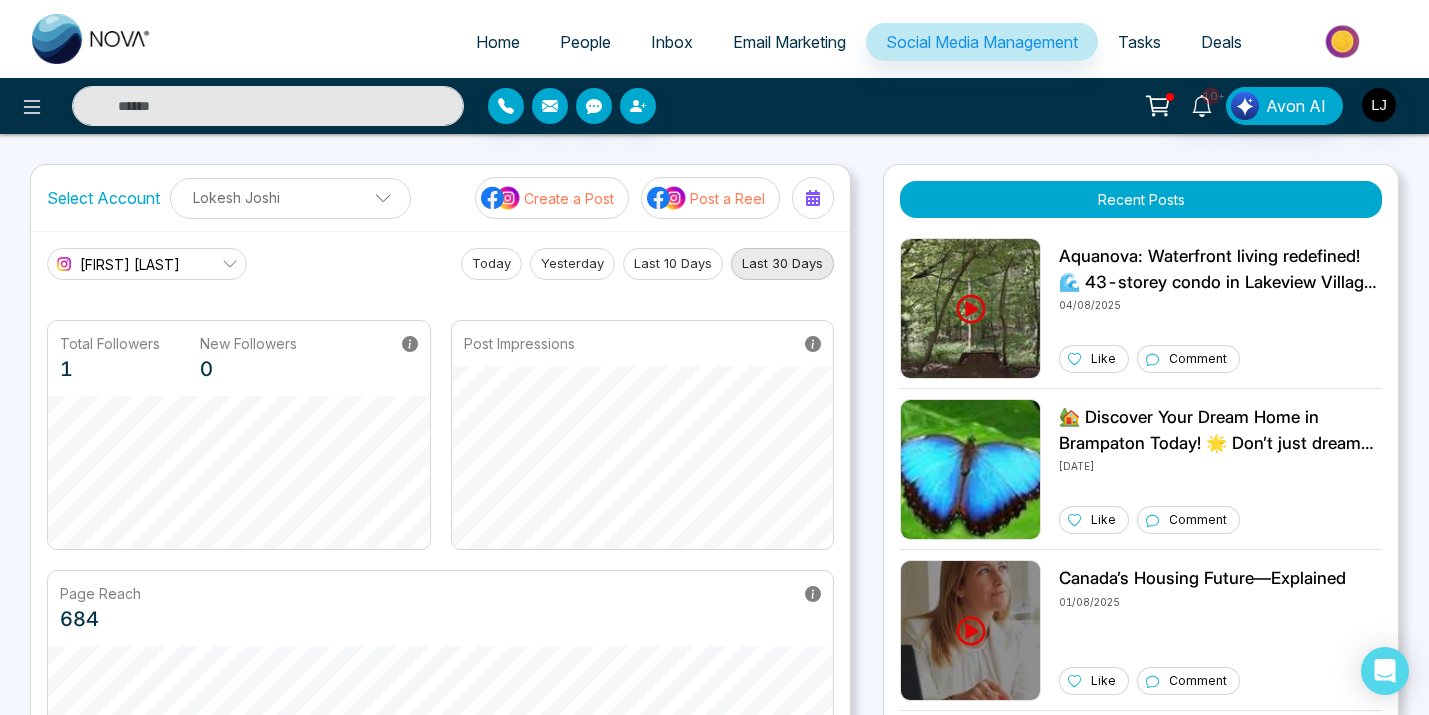 click on "10+ Avon AI" at bounding box center [714, 106] 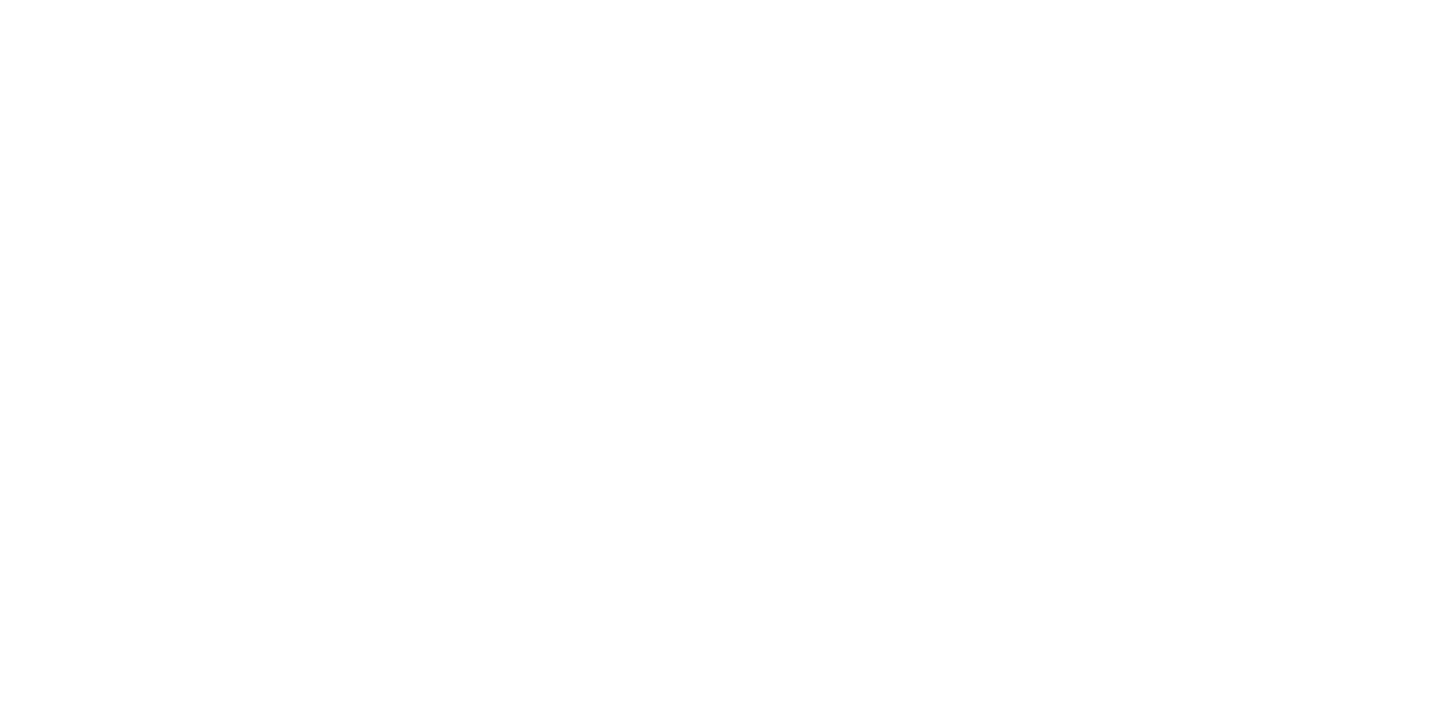 scroll, scrollTop: 0, scrollLeft: 0, axis: both 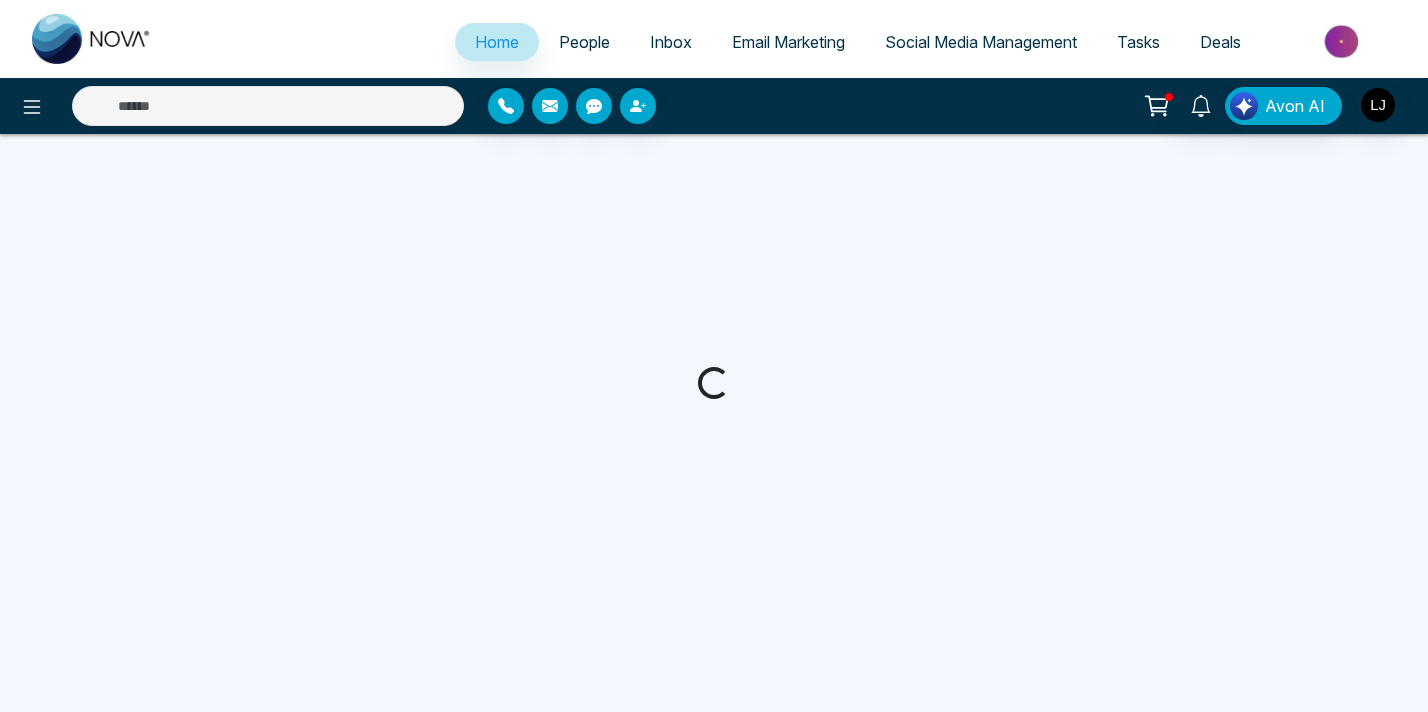 select on "*" 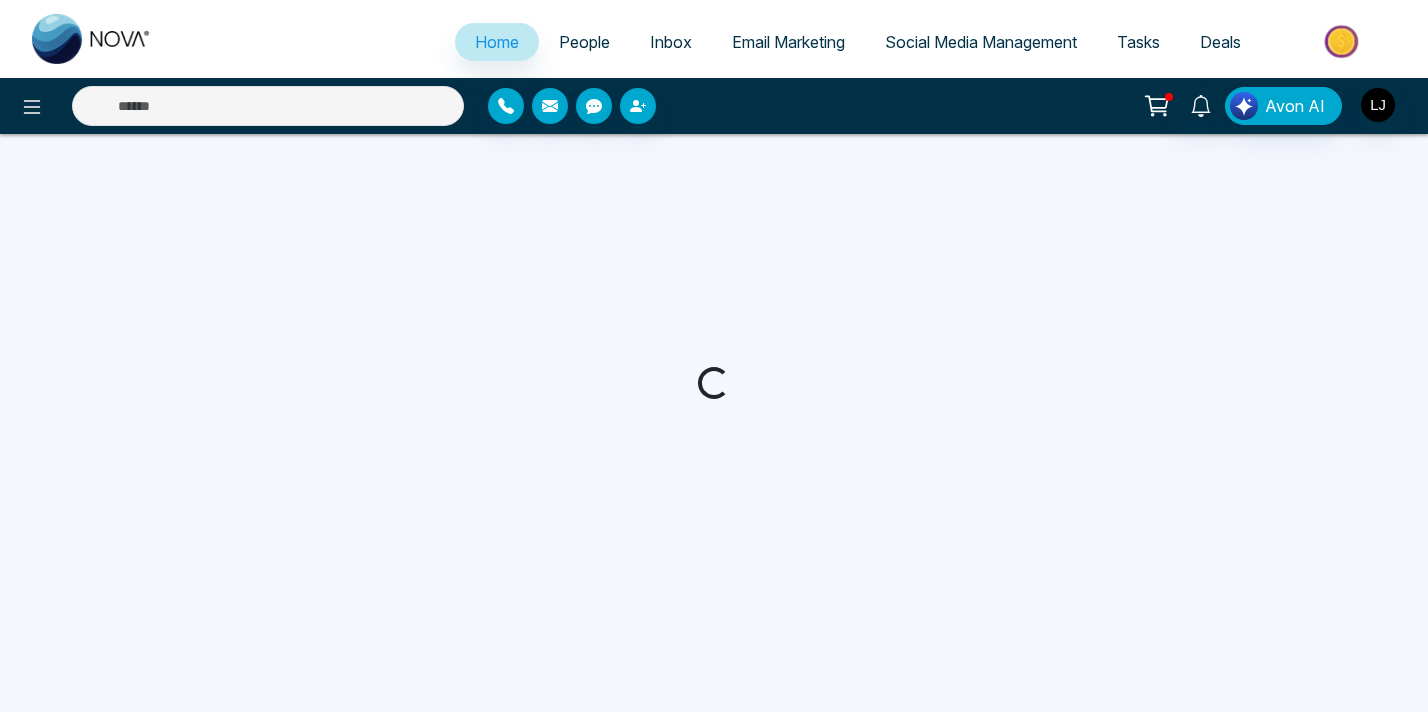 select on "*" 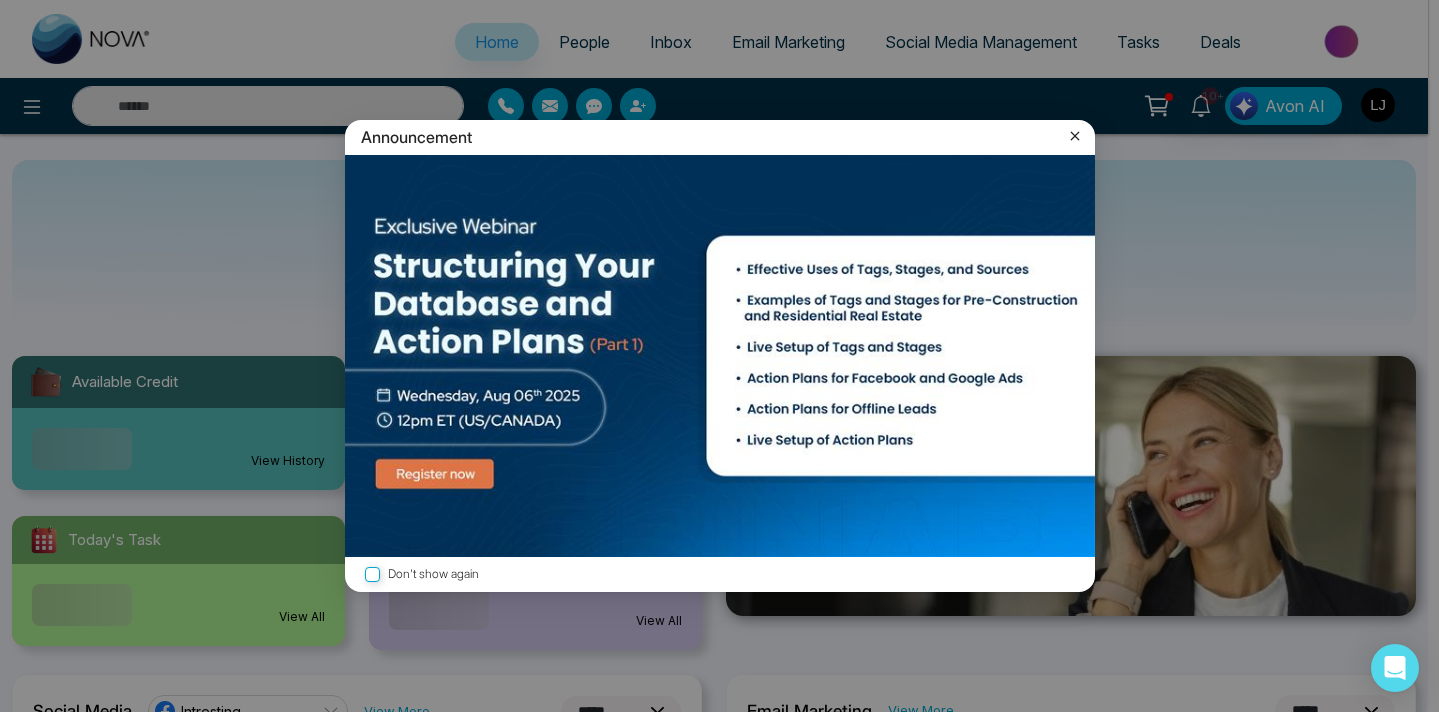 click on "Announcement" at bounding box center (720, 137) 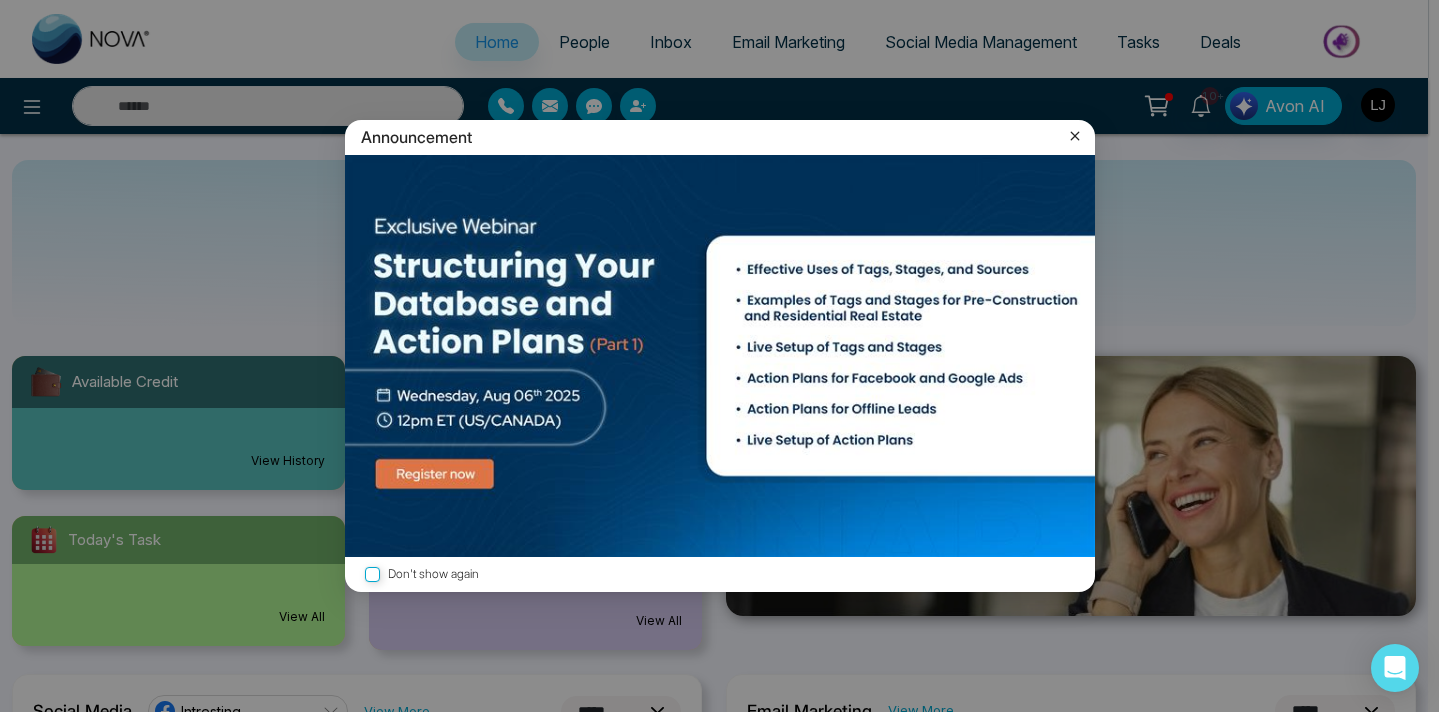 click 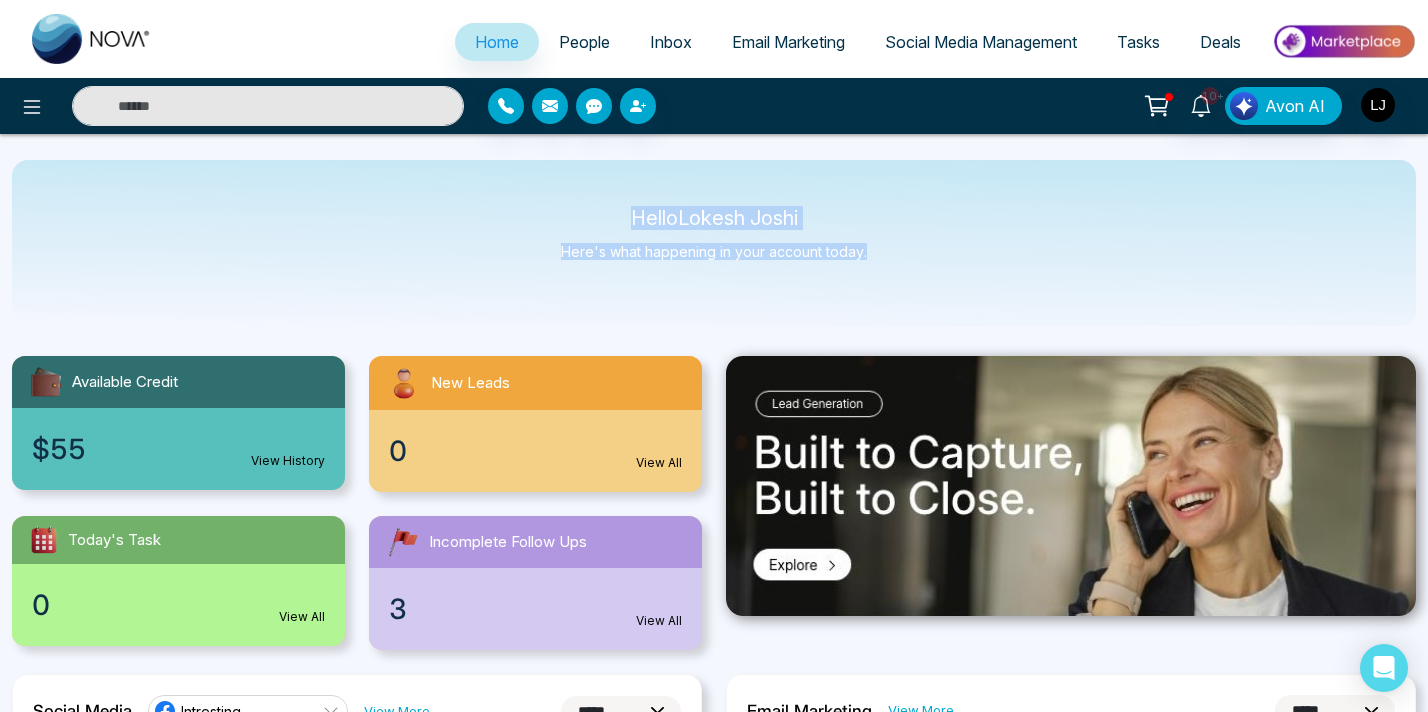 drag, startPoint x: 898, startPoint y: 259, endPoint x: 622, endPoint y: 213, distance: 279.80707 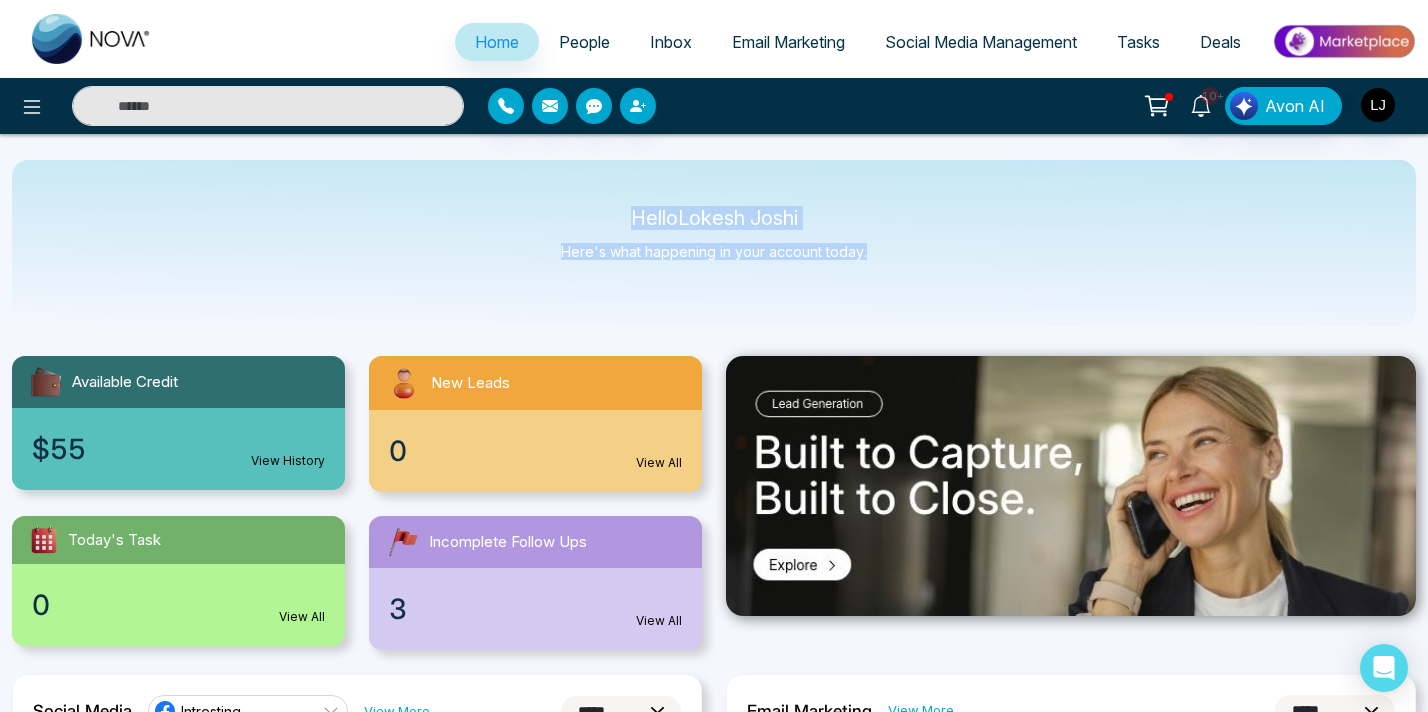click on "Hello  [FIRST] [LAST] Here's what happening in your account today." at bounding box center (714, 243) 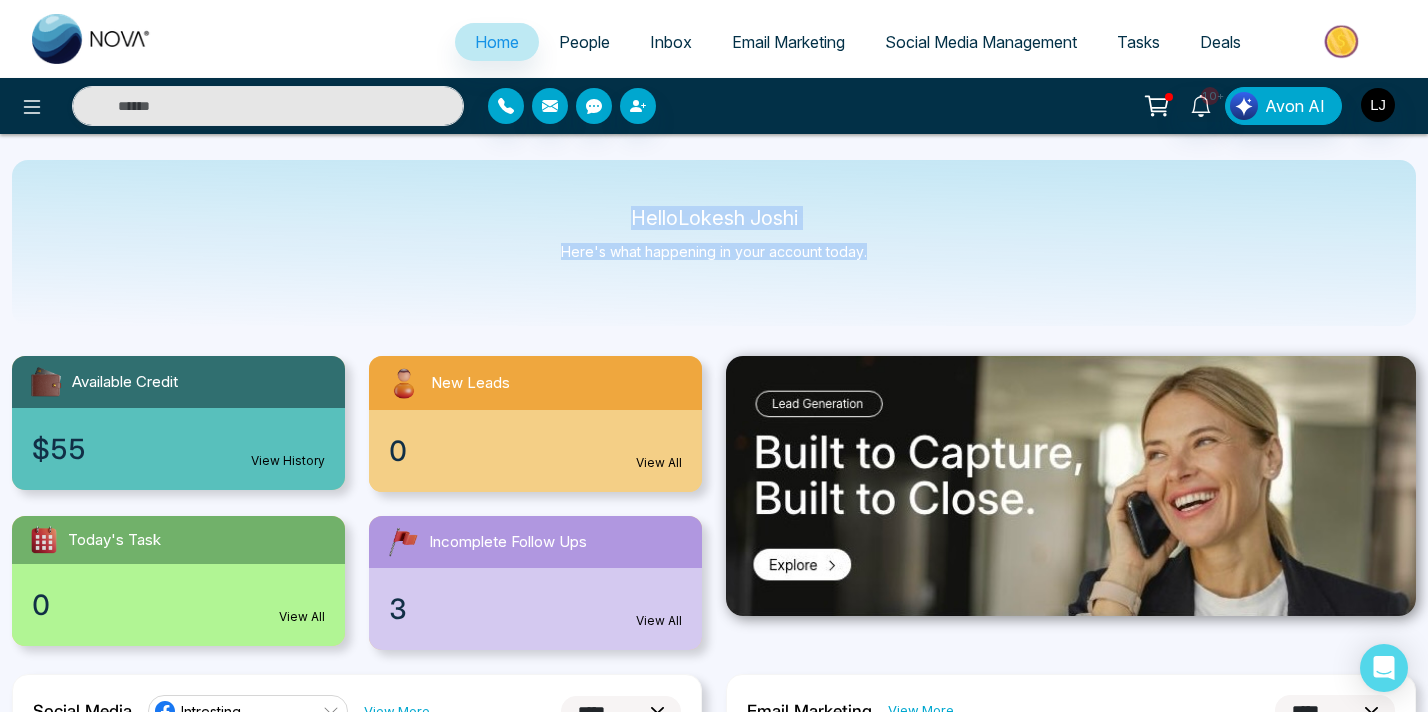 click on "Hello  Lokesh Joshi" at bounding box center [714, 218] 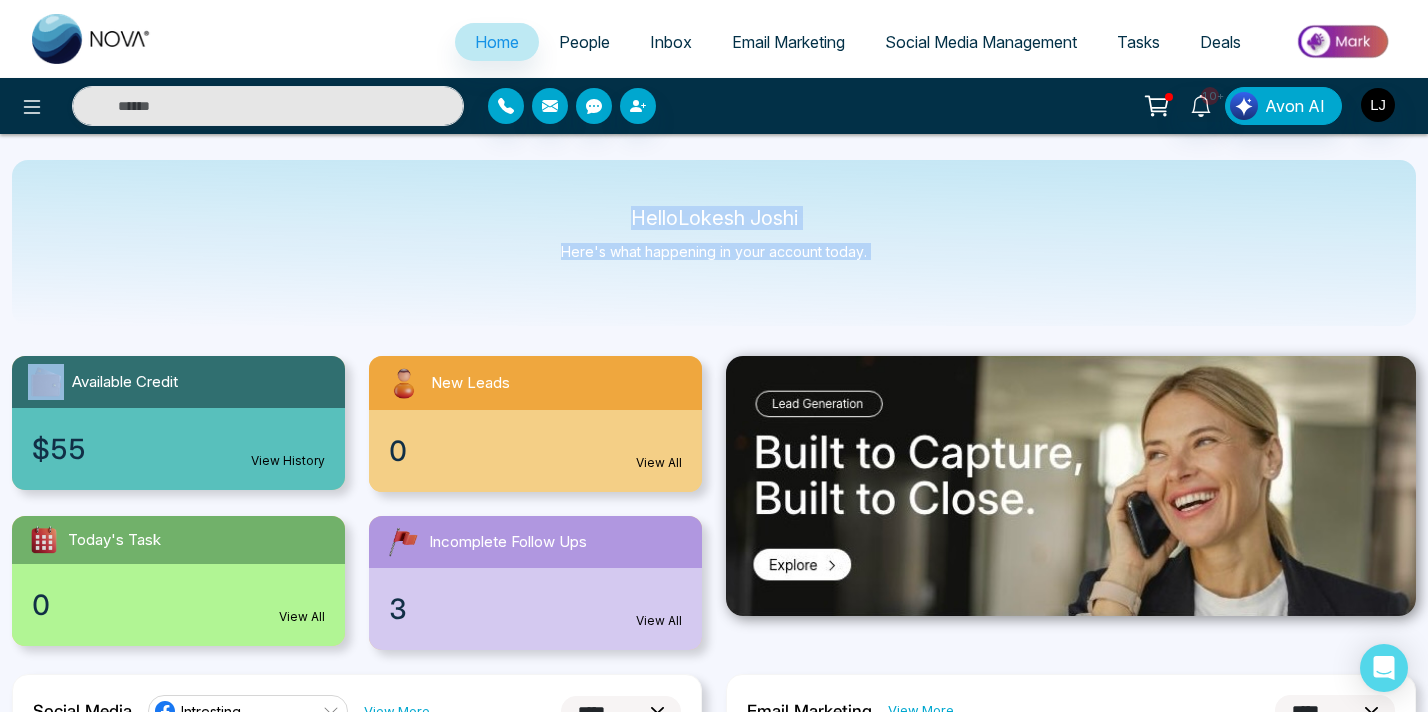 drag, startPoint x: 622, startPoint y: 213, endPoint x: 846, endPoint y: 263, distance: 229.51253 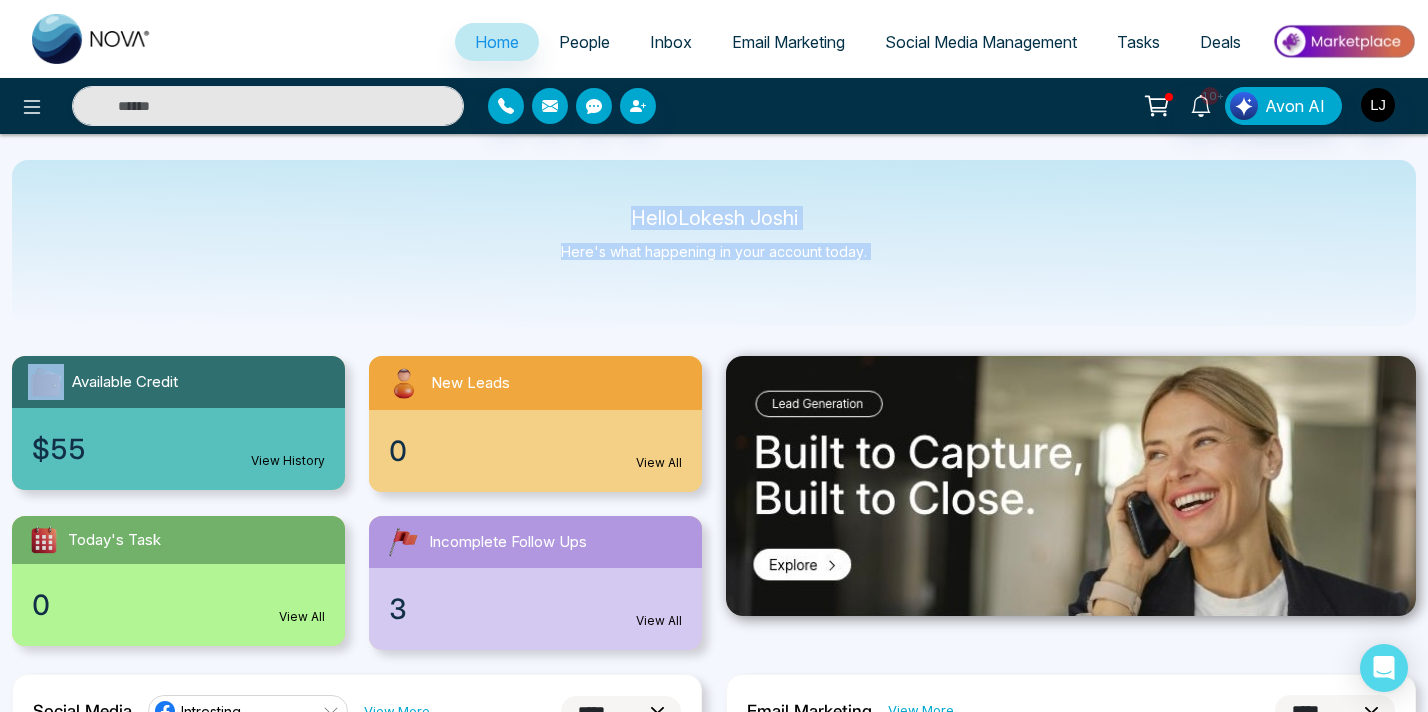 click on "Hello  Lokesh Joshi Here's what happening in your account today." at bounding box center (714, 243) 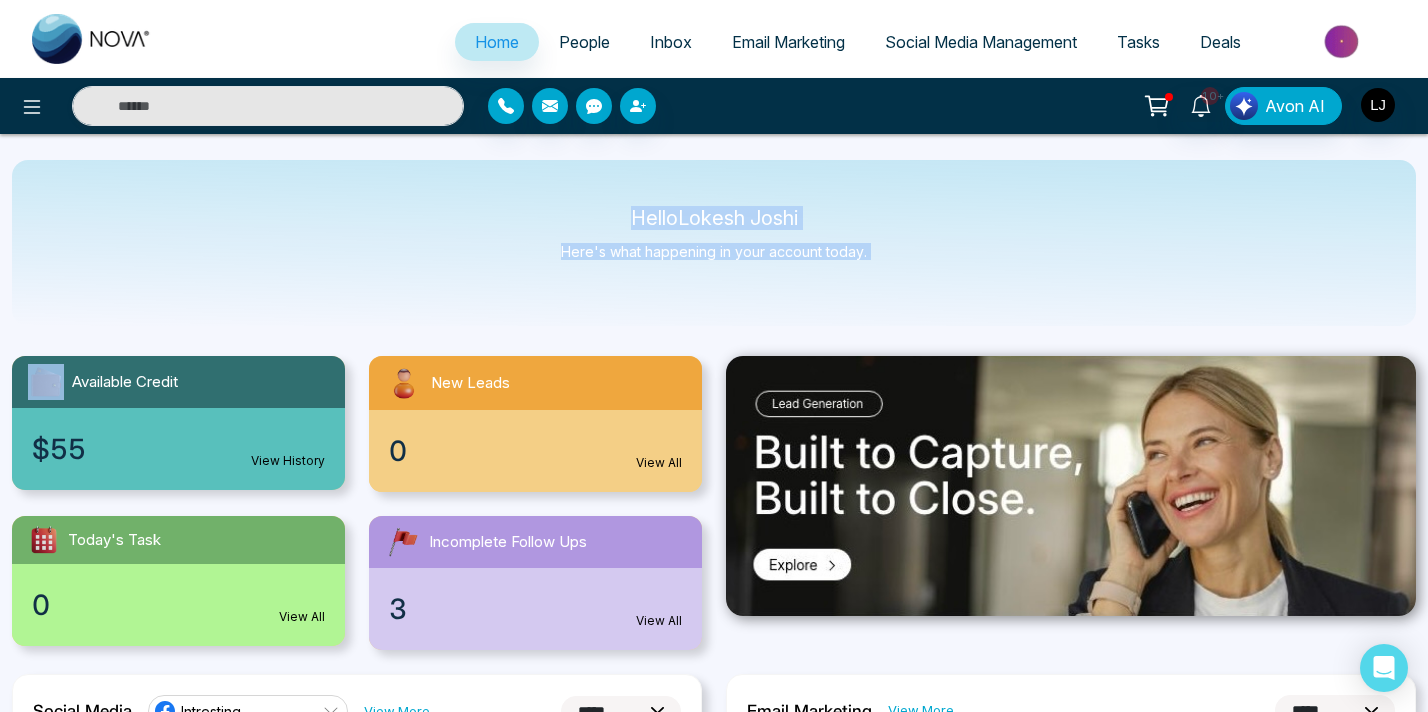 click on "Here's what happening in your account today." at bounding box center [714, 251] 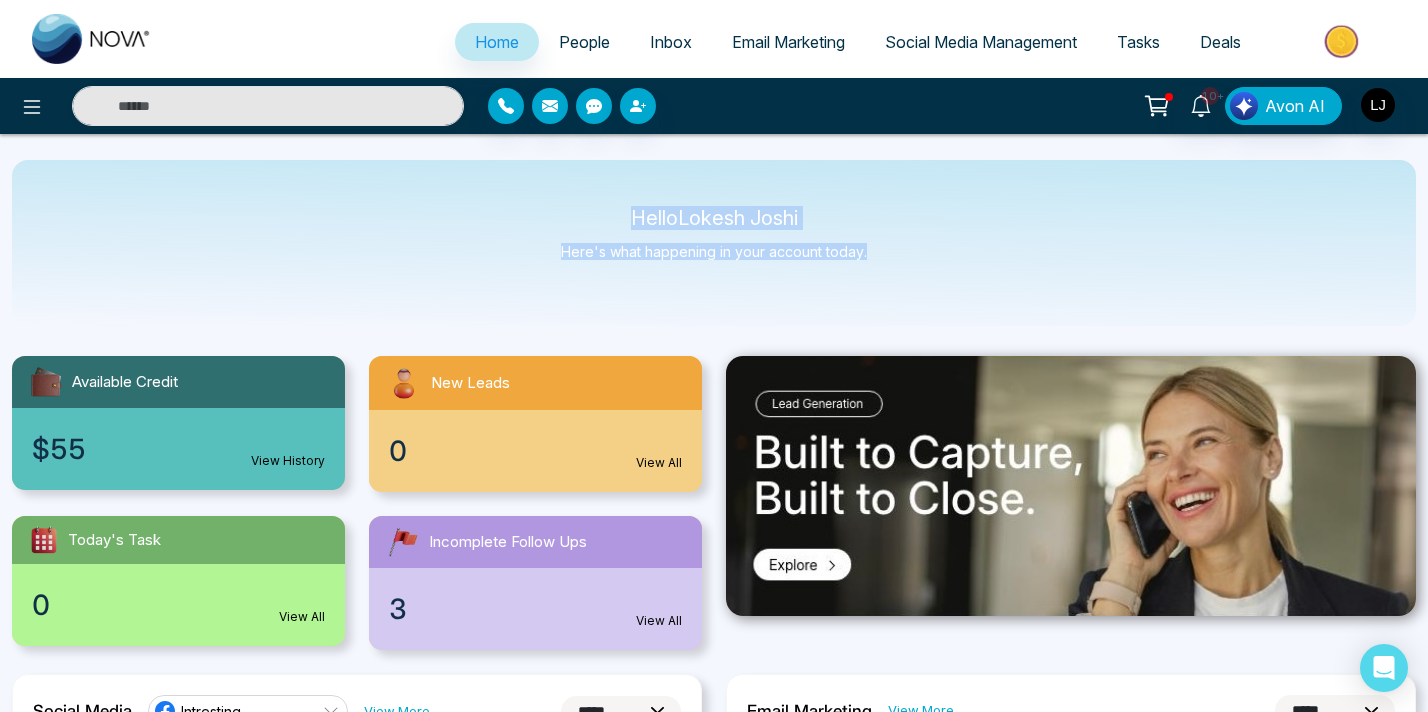 drag, startPoint x: 894, startPoint y: 254, endPoint x: 633, endPoint y: 213, distance: 264.20068 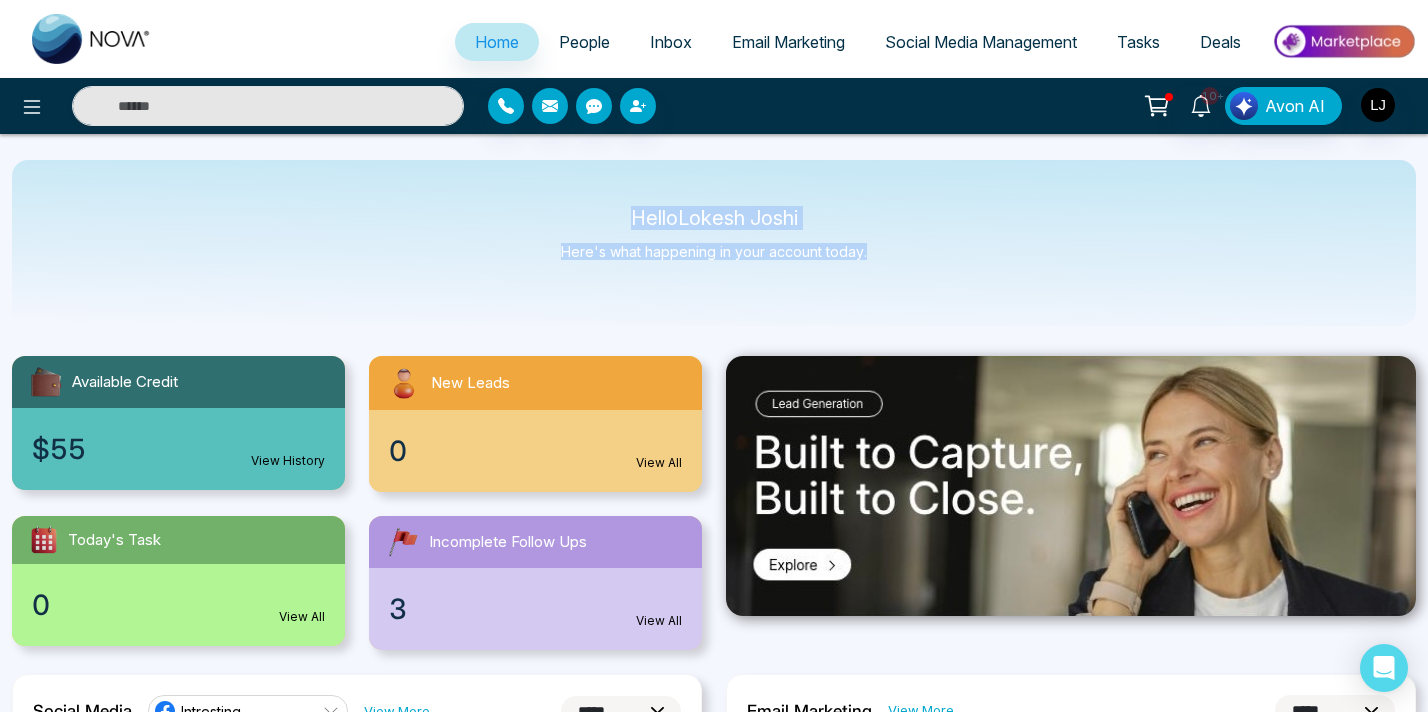 click on "Hello  Lokesh Joshi Here's what happening in your account today." at bounding box center (714, 243) 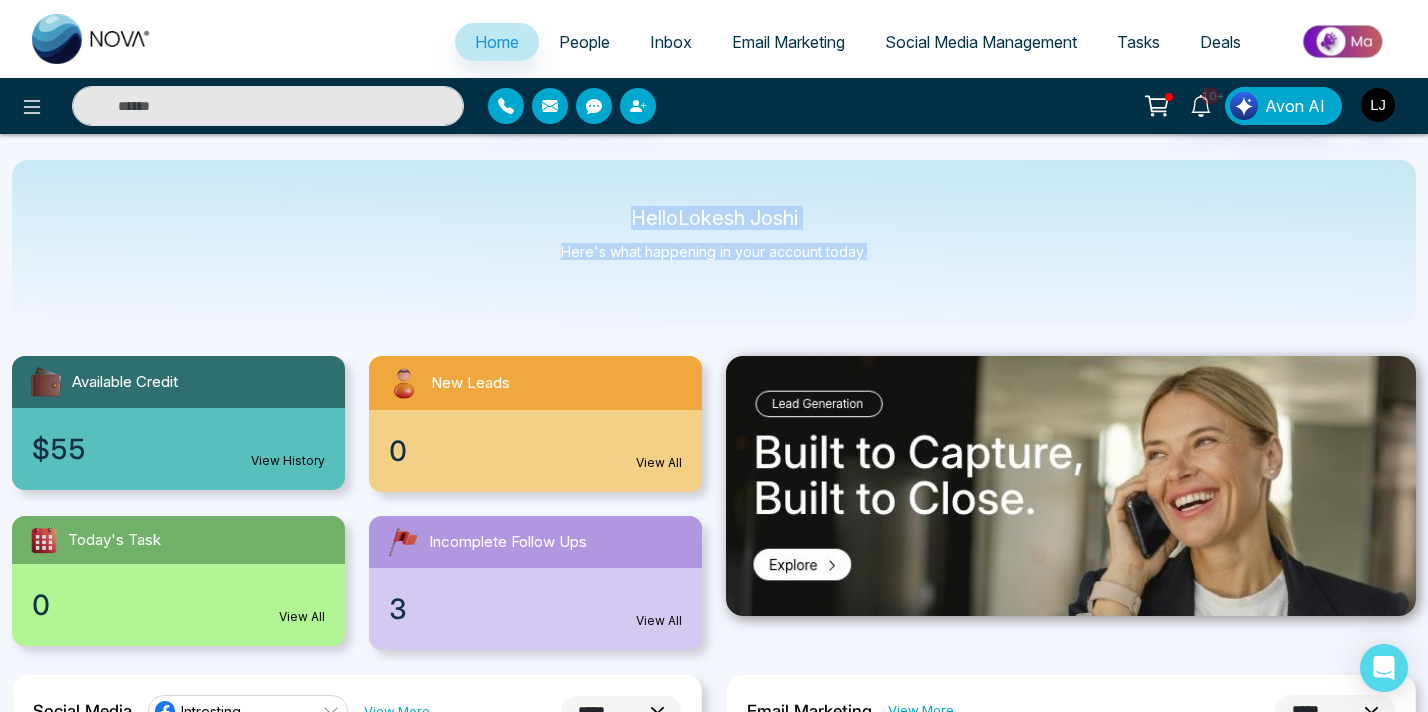 click on "Hello  Lokesh Joshi" at bounding box center (714, 218) 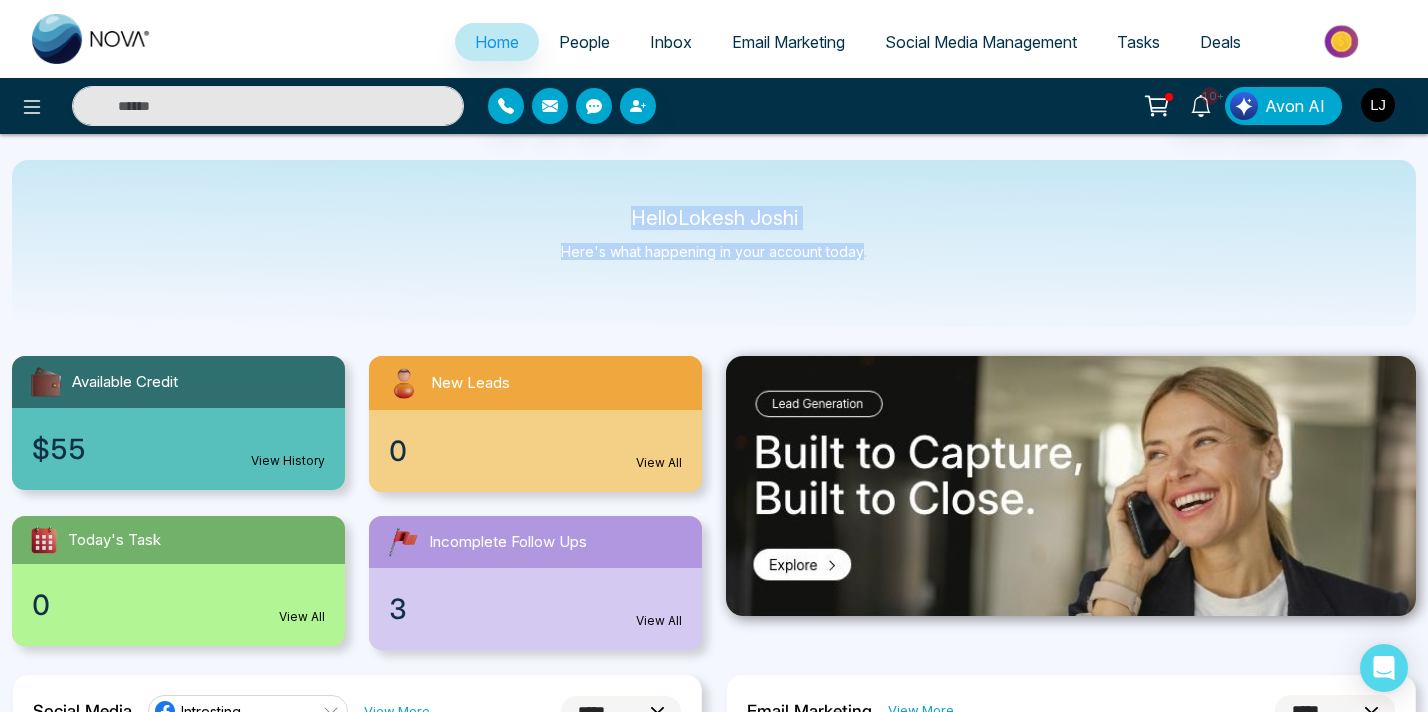 drag, startPoint x: 633, startPoint y: 213, endPoint x: 854, endPoint y: 256, distance: 225.1444 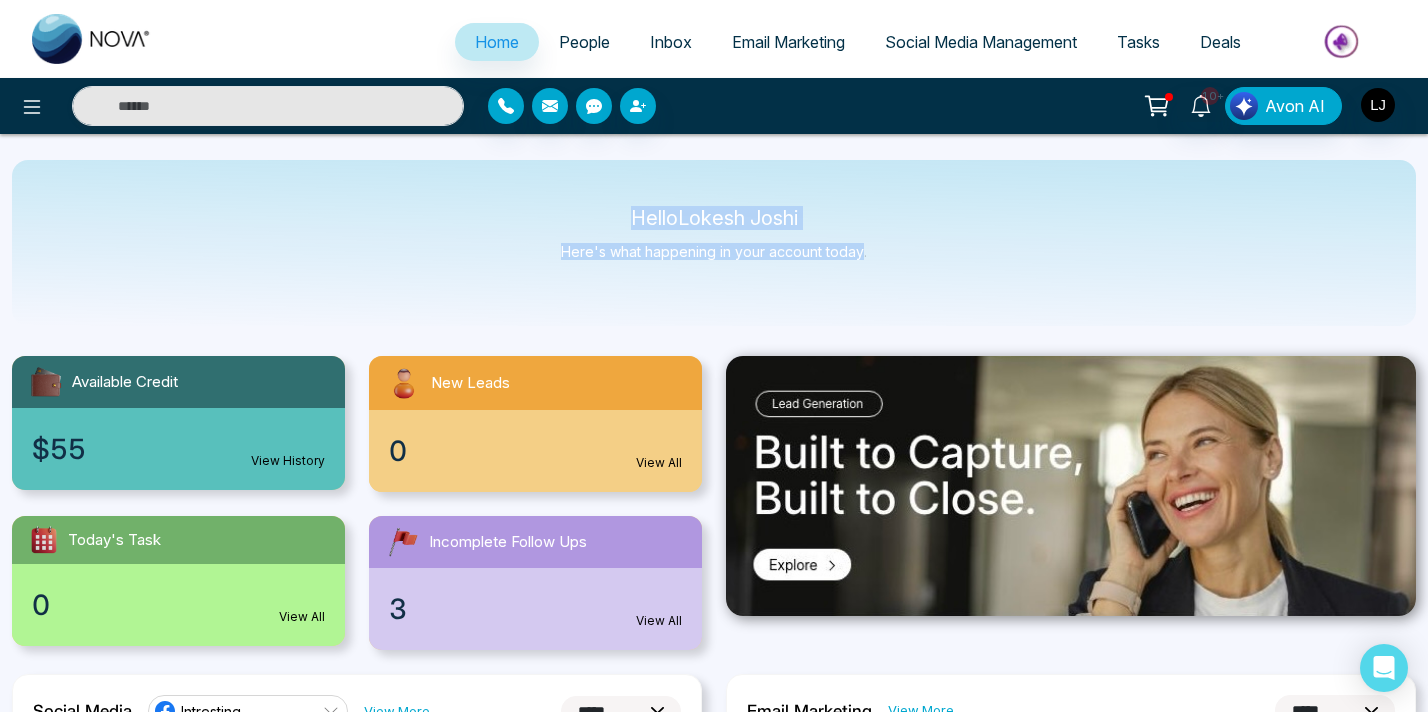 click on "Hello  Lokesh Joshi Here's what happening in your account today." at bounding box center [714, 243] 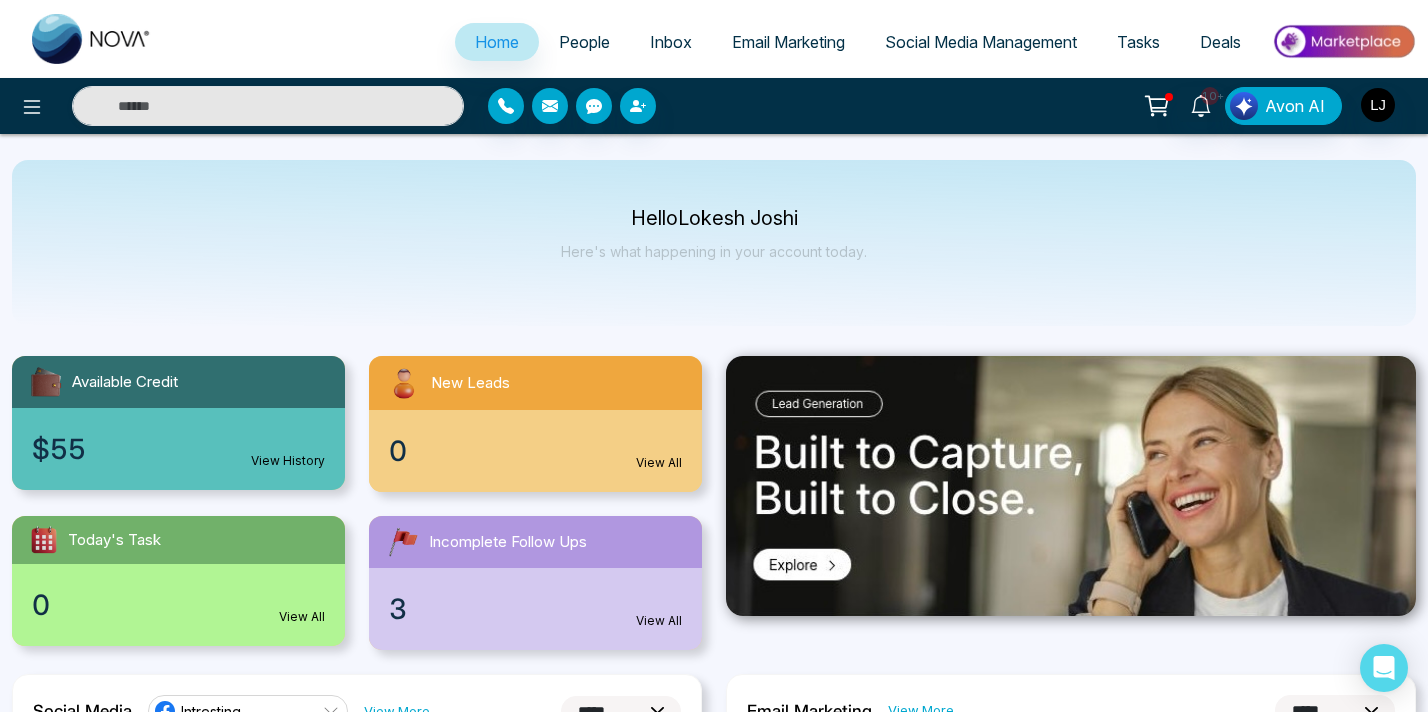 click on "Hello  Lokesh Joshi Here's what happening in your account today." at bounding box center [714, 243] 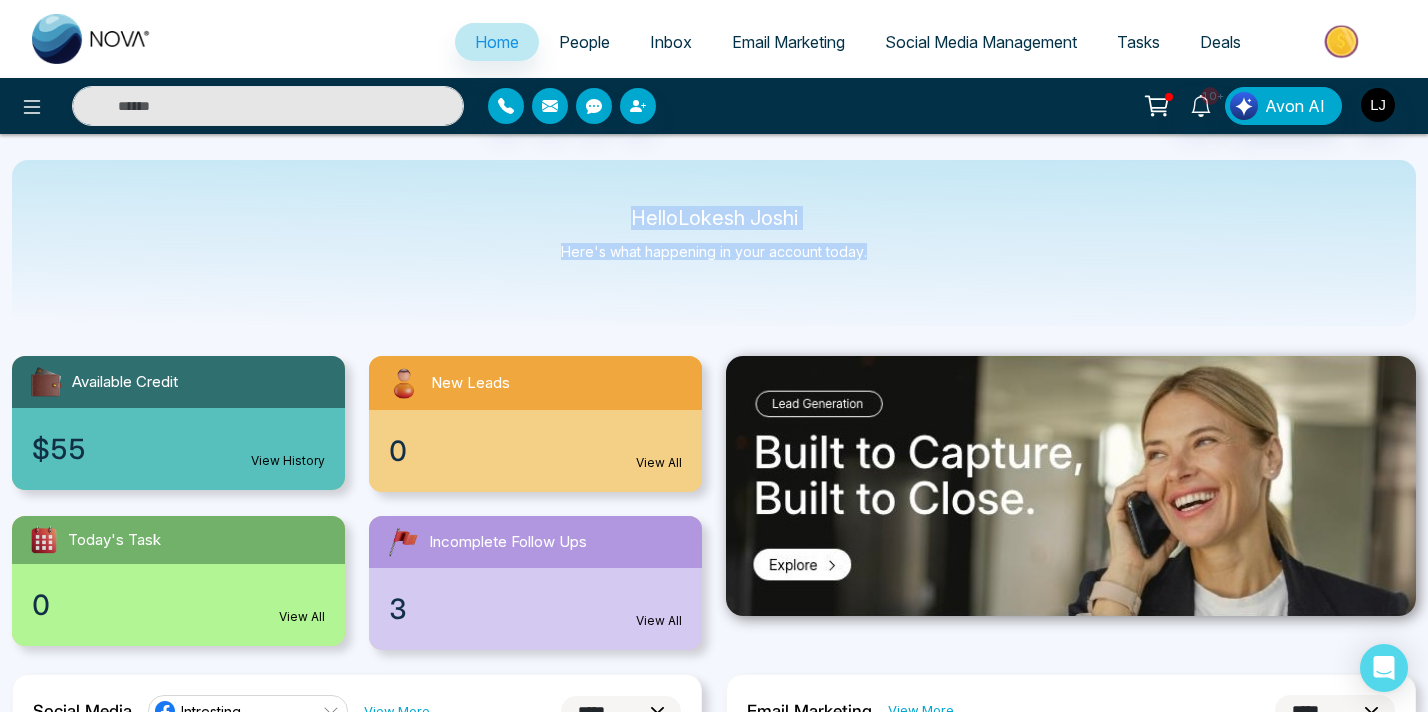 drag, startPoint x: 913, startPoint y: 244, endPoint x: 623, endPoint y: 221, distance: 290.91064 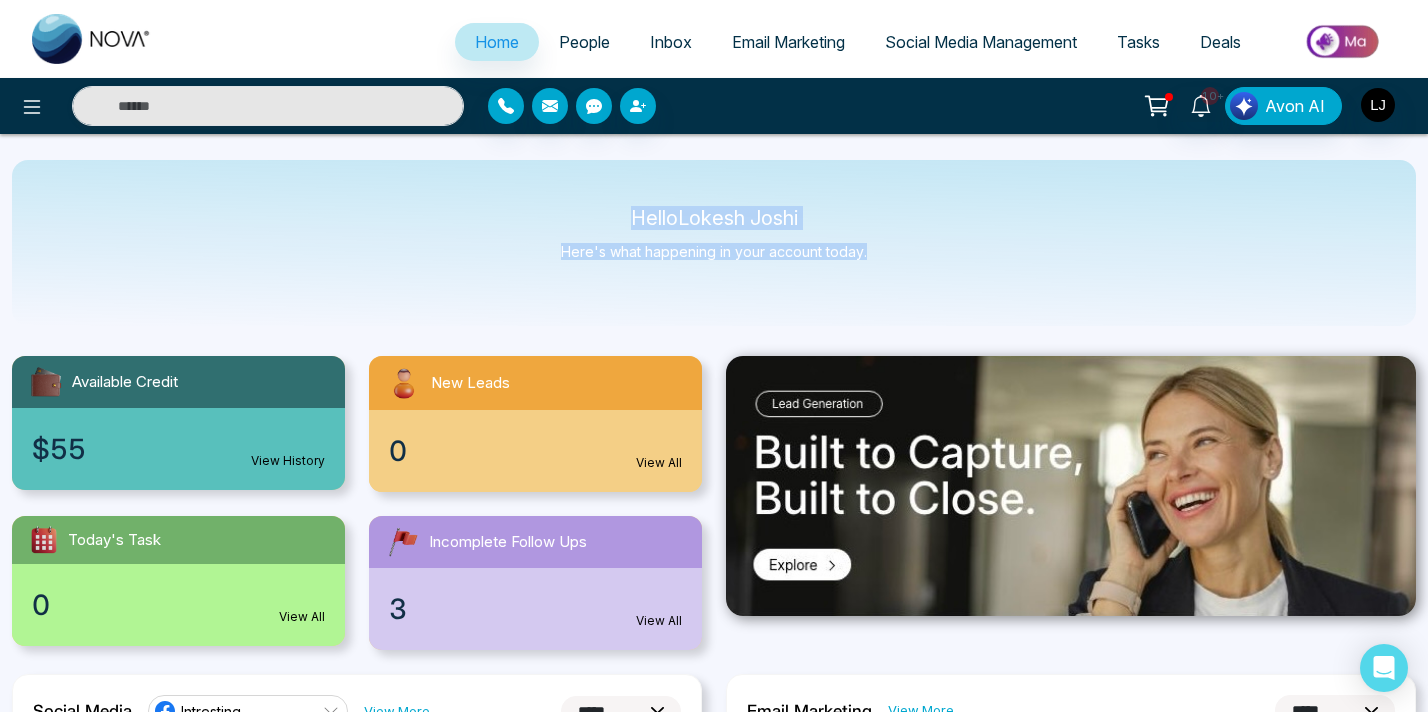 click on "Hello  Lokesh Joshi Here's what happening in your account today." at bounding box center [714, 243] 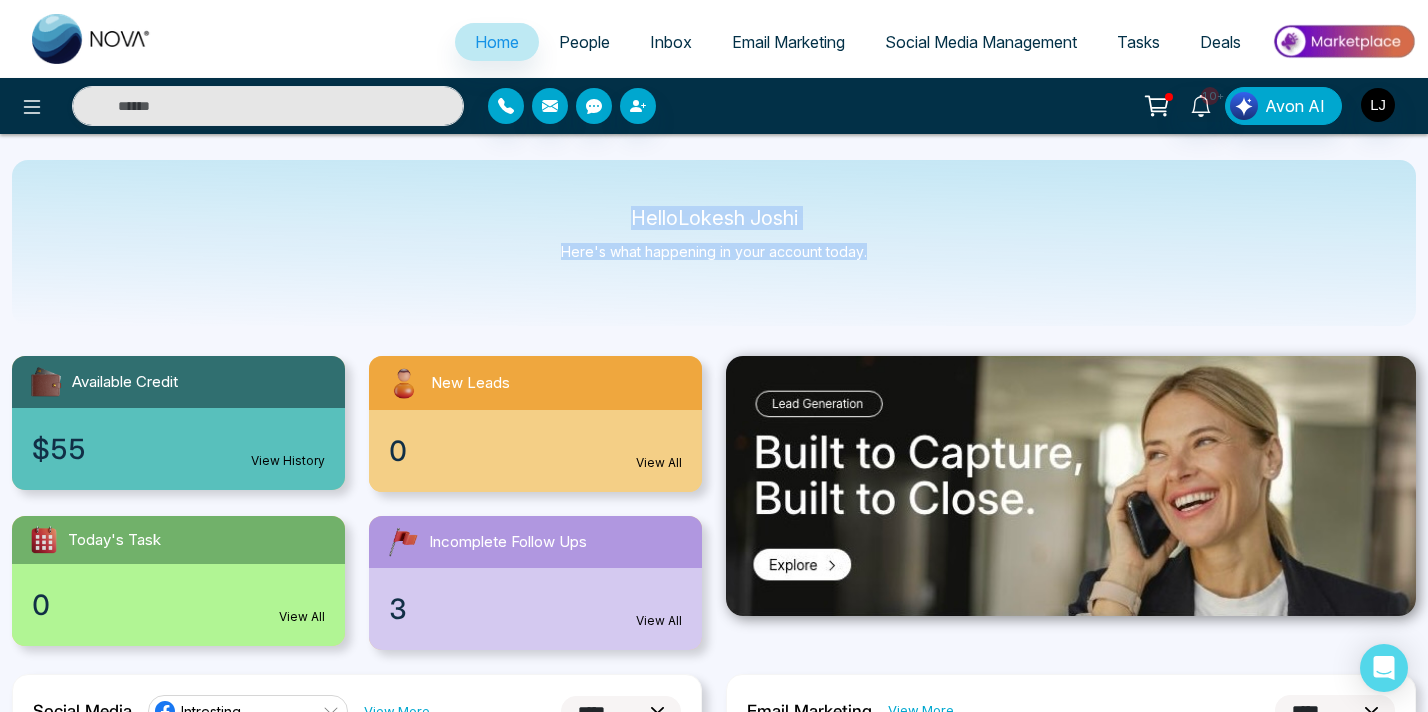 click on "Hello  Lokesh Joshi" at bounding box center (714, 218) 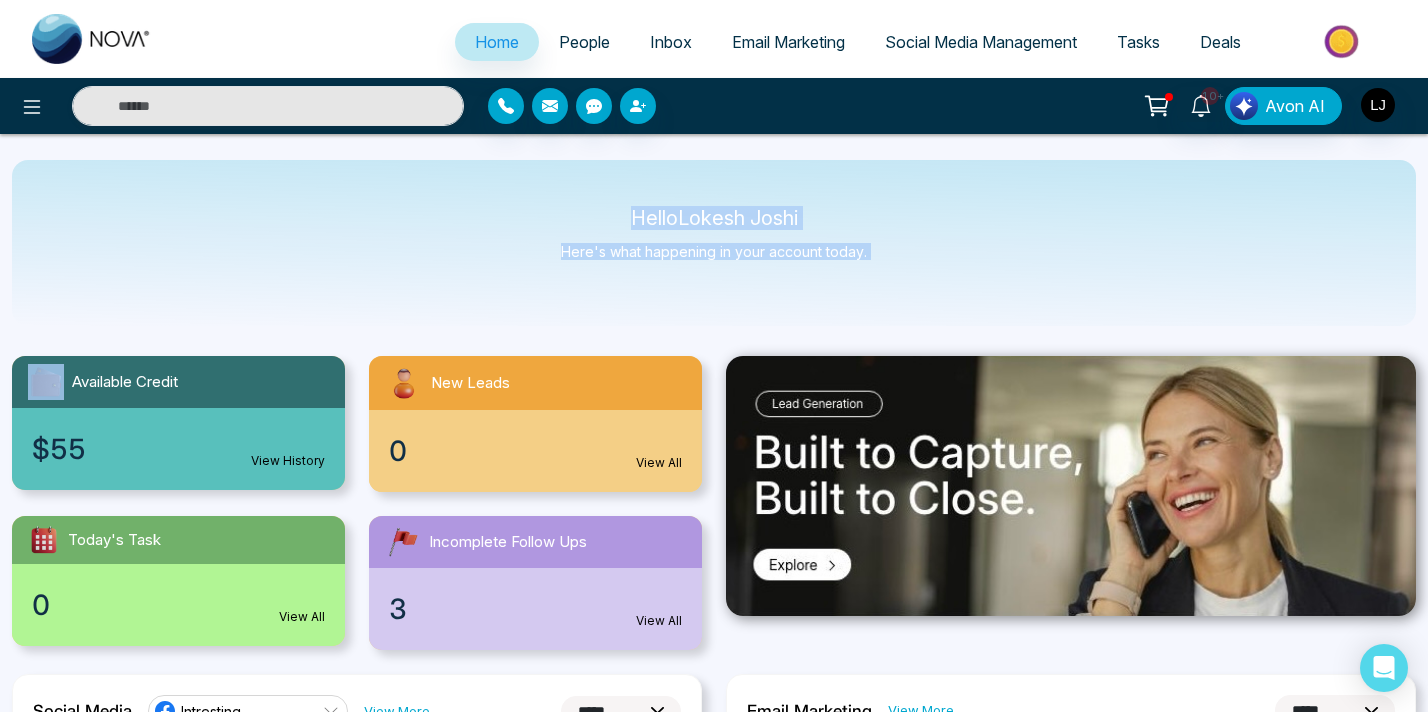 drag, startPoint x: 623, startPoint y: 221, endPoint x: 881, endPoint y: 288, distance: 266.55768 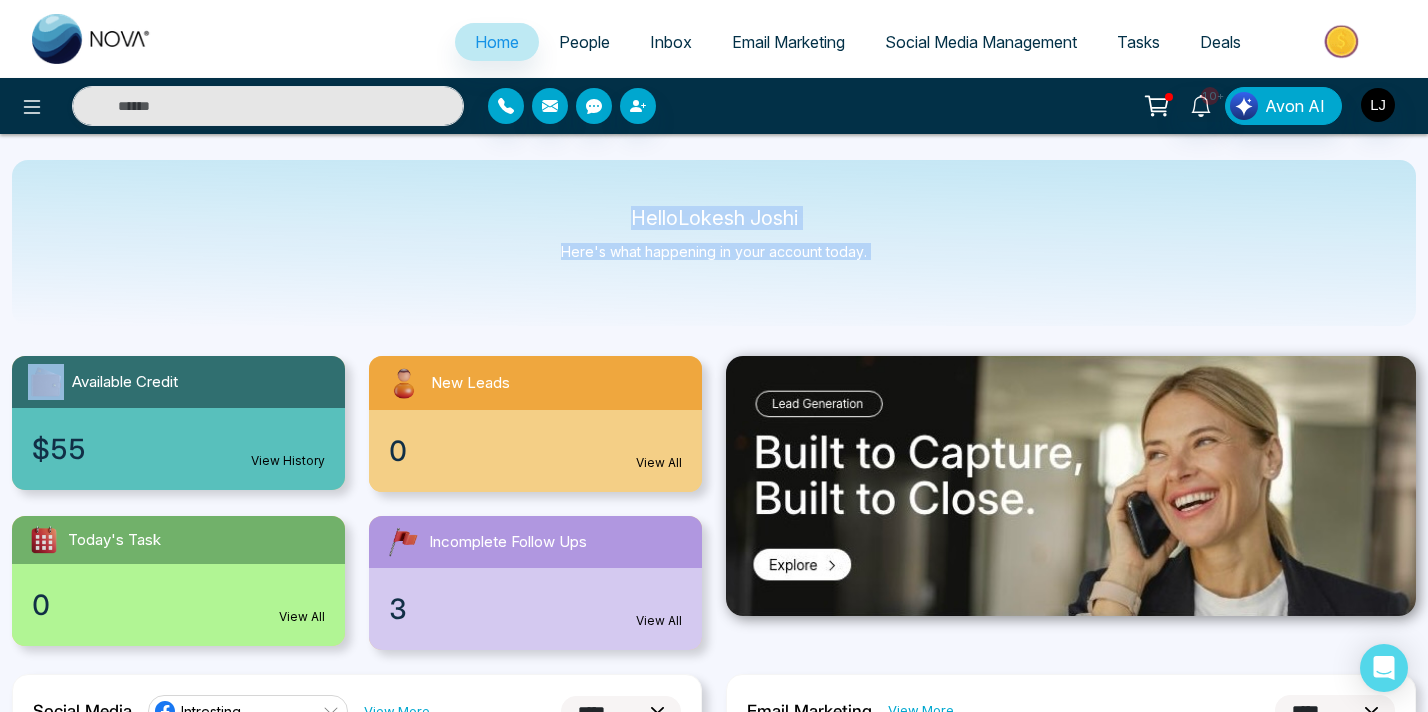 click on "Hello  Lokesh Joshi Here's what happening in your account today." at bounding box center (714, 243) 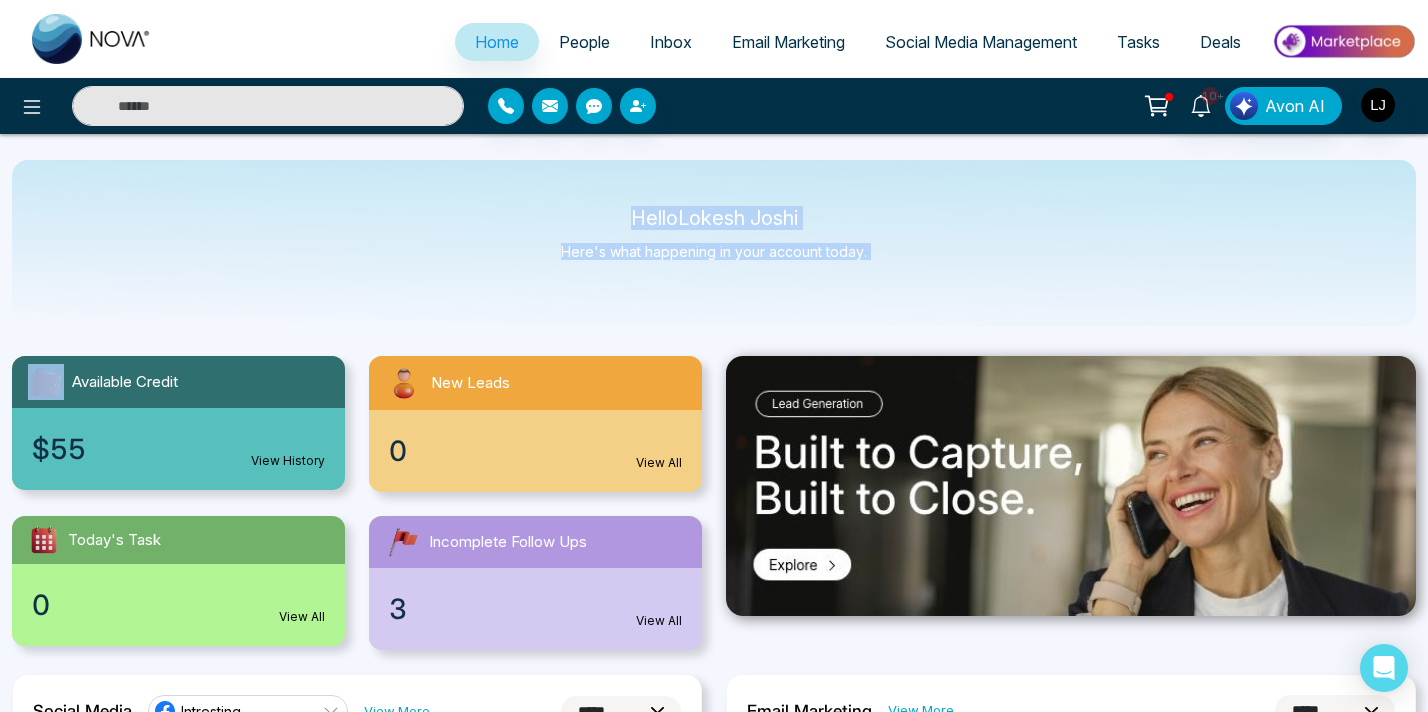 click on "Hello  Lokesh Joshi Here's what happening in your account today." at bounding box center (714, 243) 